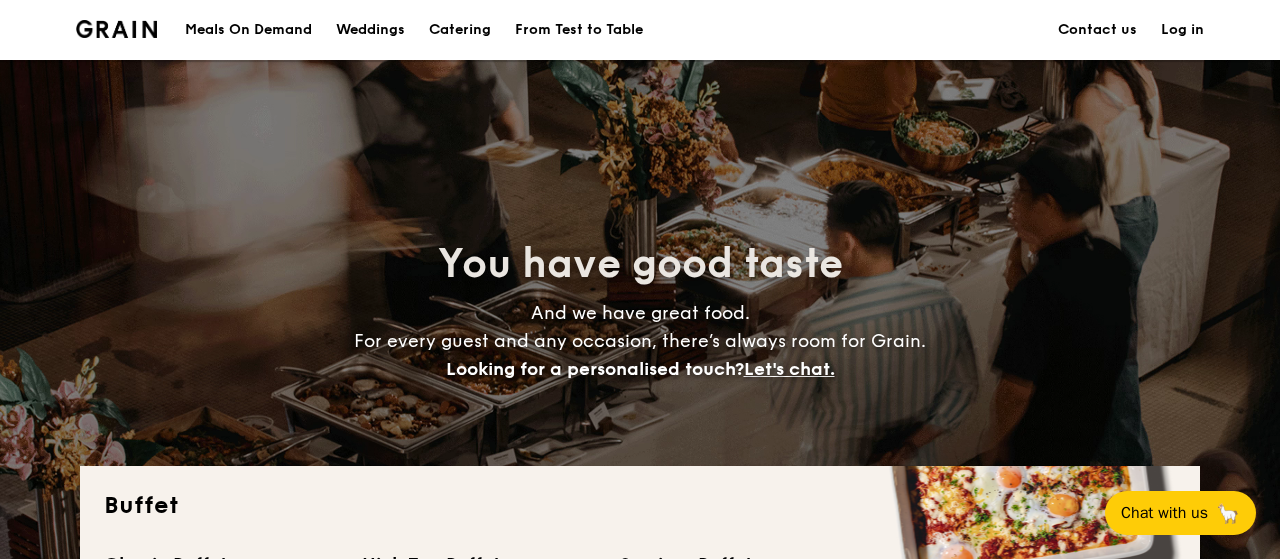 scroll, scrollTop: 0, scrollLeft: 0, axis: both 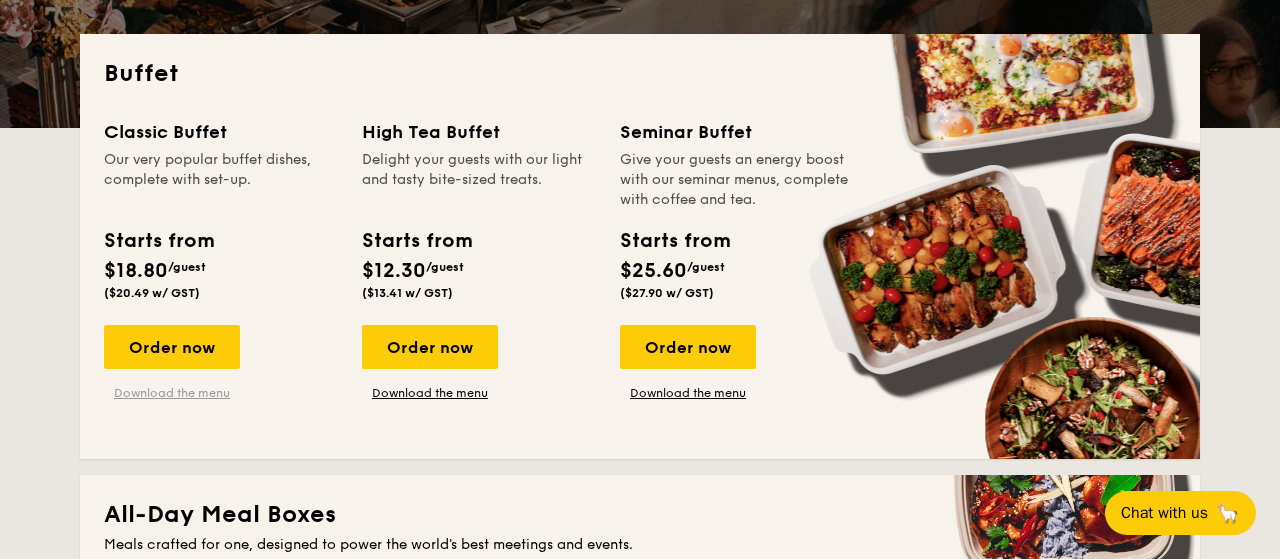 click on "Download the menu" at bounding box center [172, 393] 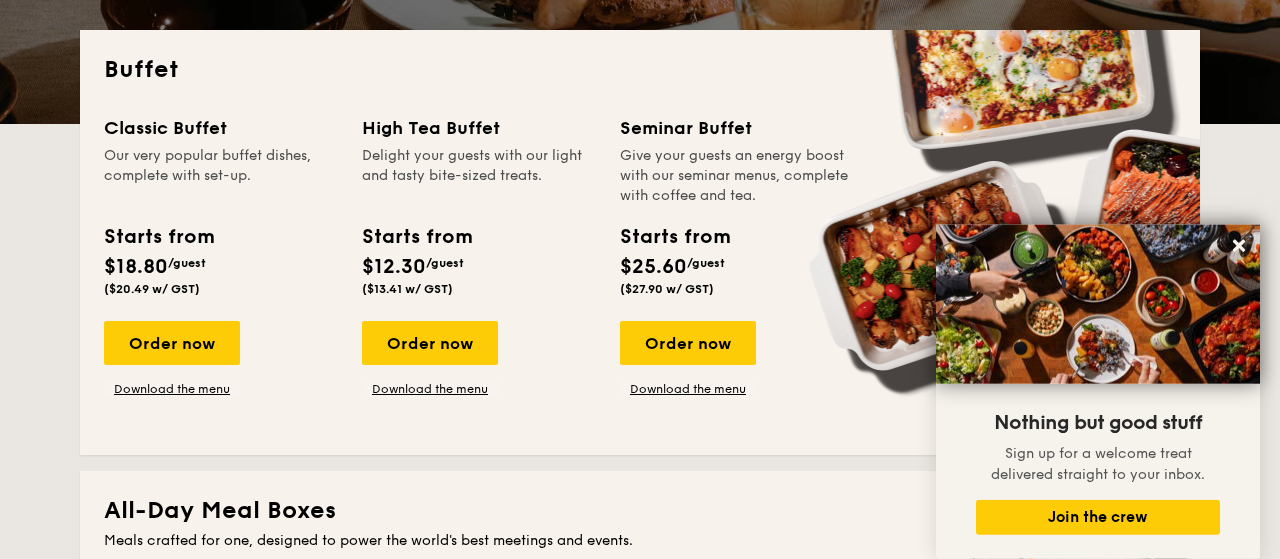 scroll, scrollTop: 432, scrollLeft: 0, axis: vertical 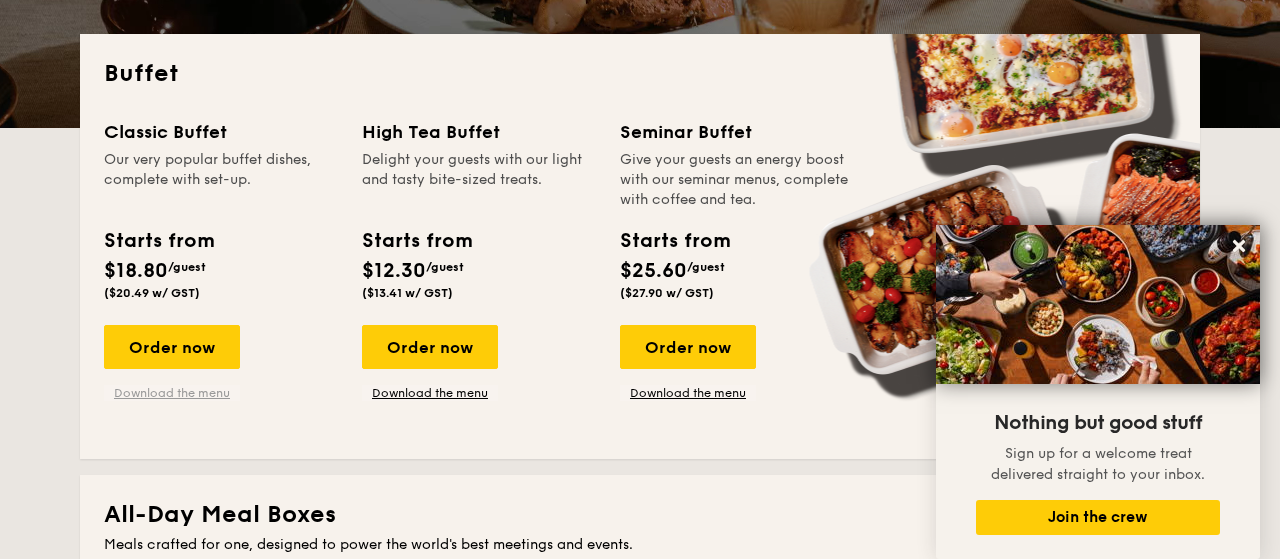 click on "Download the menu" at bounding box center (172, 393) 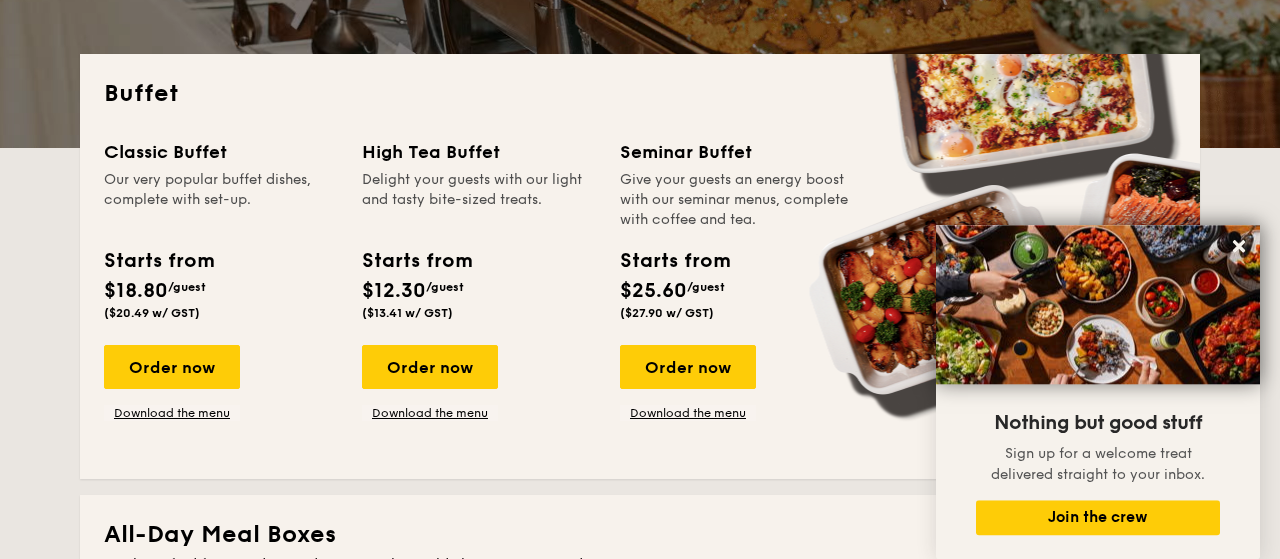 scroll, scrollTop: 576, scrollLeft: 0, axis: vertical 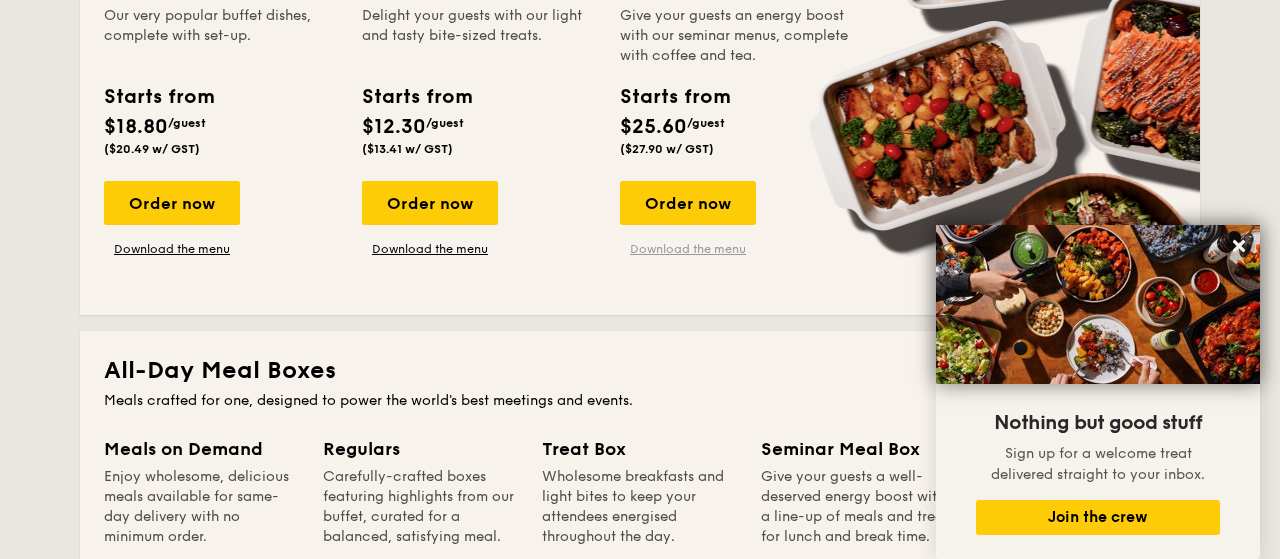 click on "Download the menu" at bounding box center (688, 249) 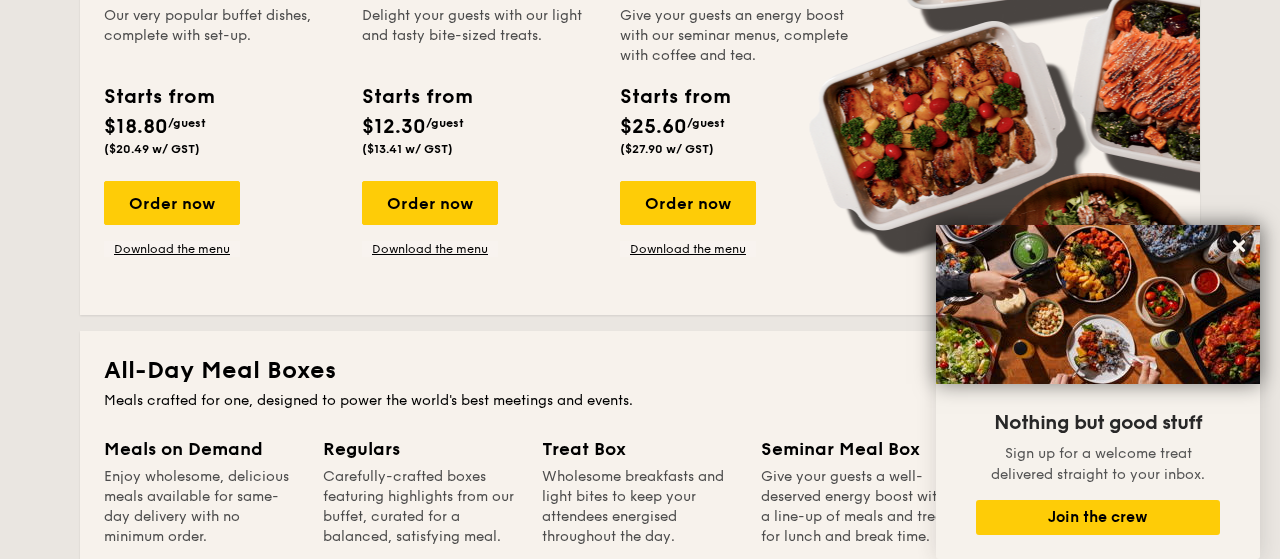 scroll, scrollTop: 0, scrollLeft: 0, axis: both 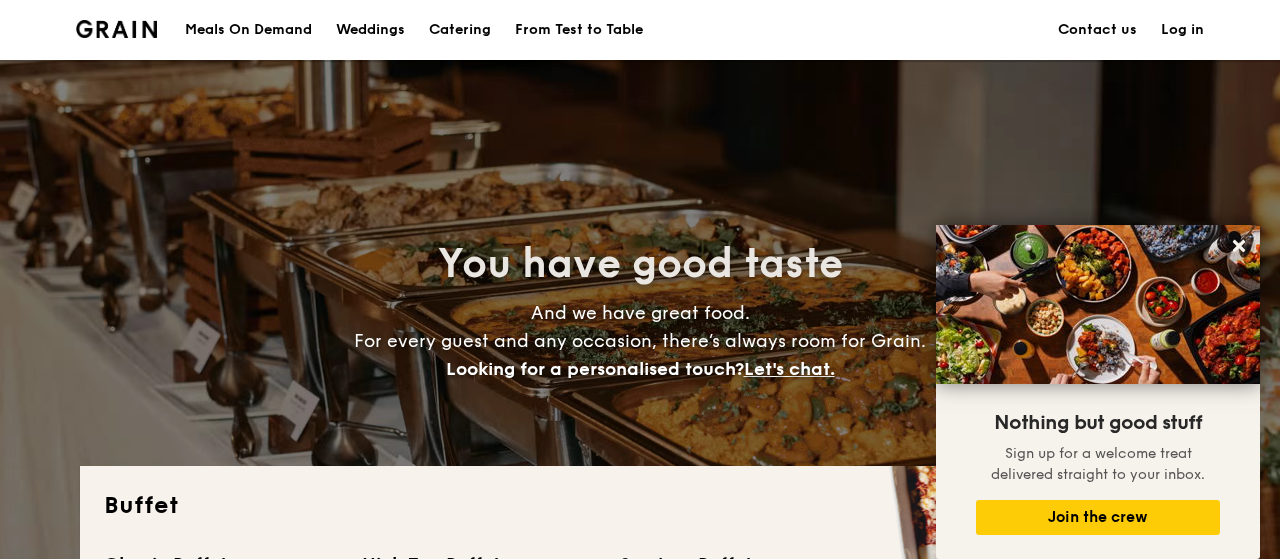 click on "Contact us" at bounding box center [1097, 30] 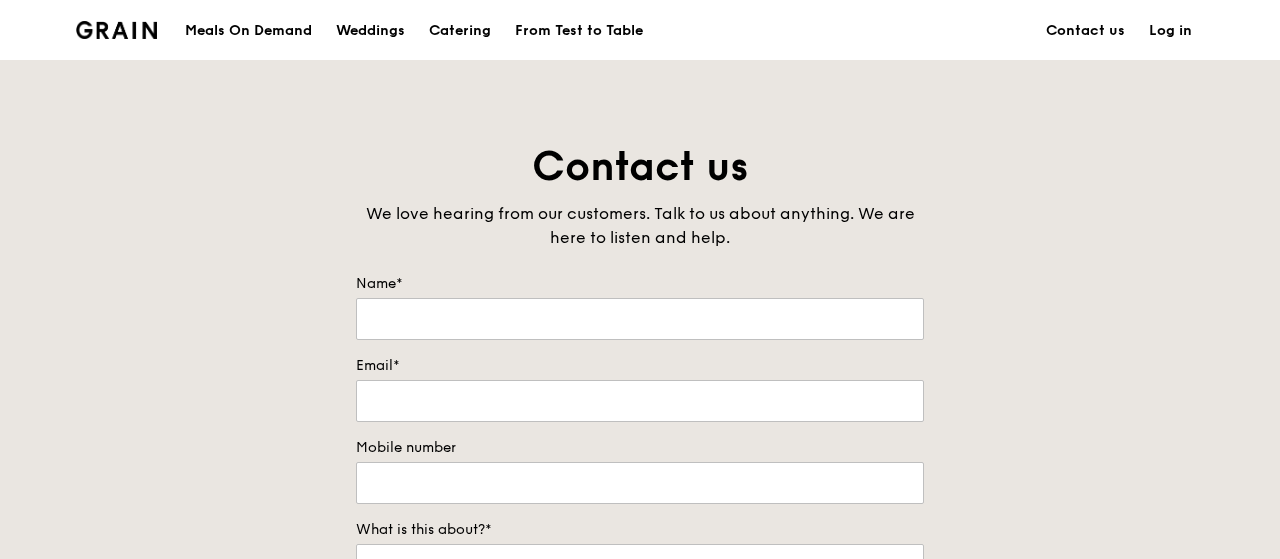 scroll, scrollTop: 0, scrollLeft: 0, axis: both 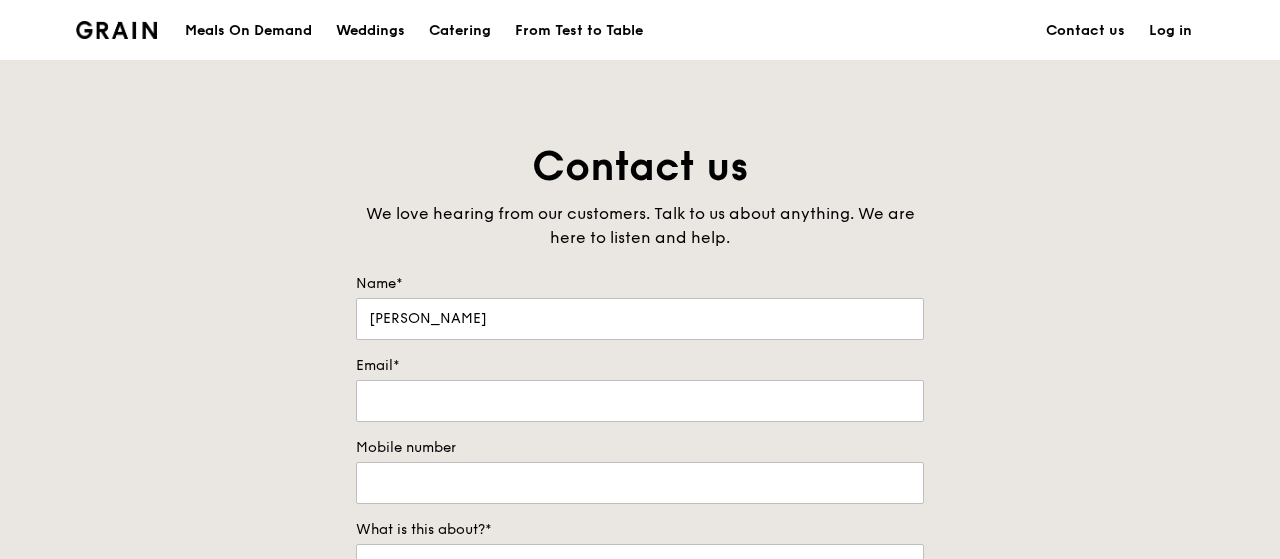 type on "[PERSON_NAME]" 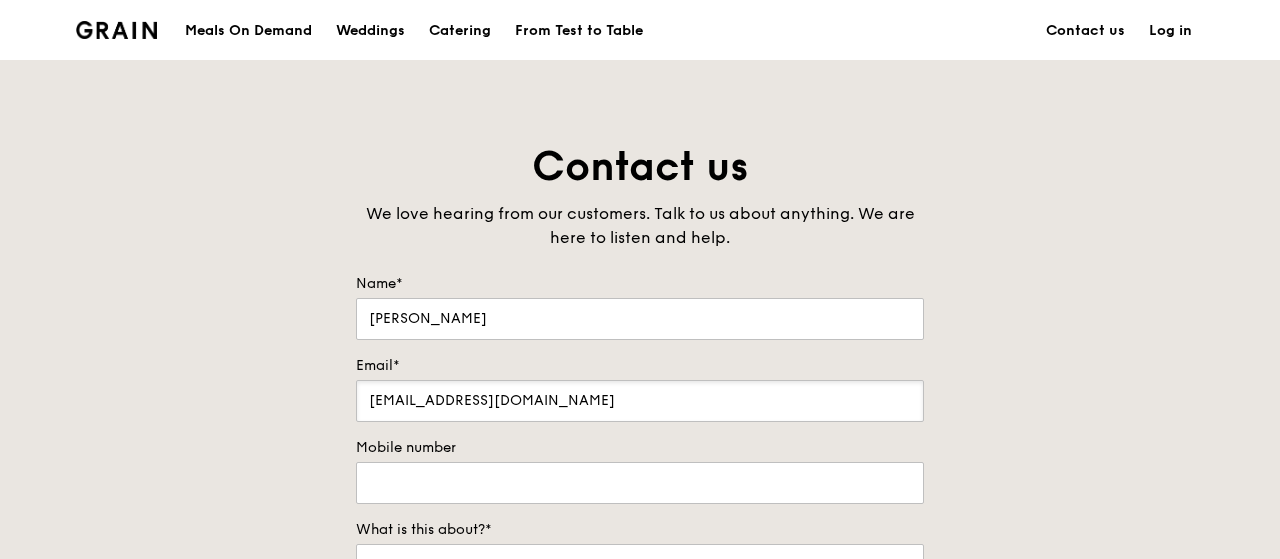 type on "[EMAIL_ADDRESS][DOMAIN_NAME]" 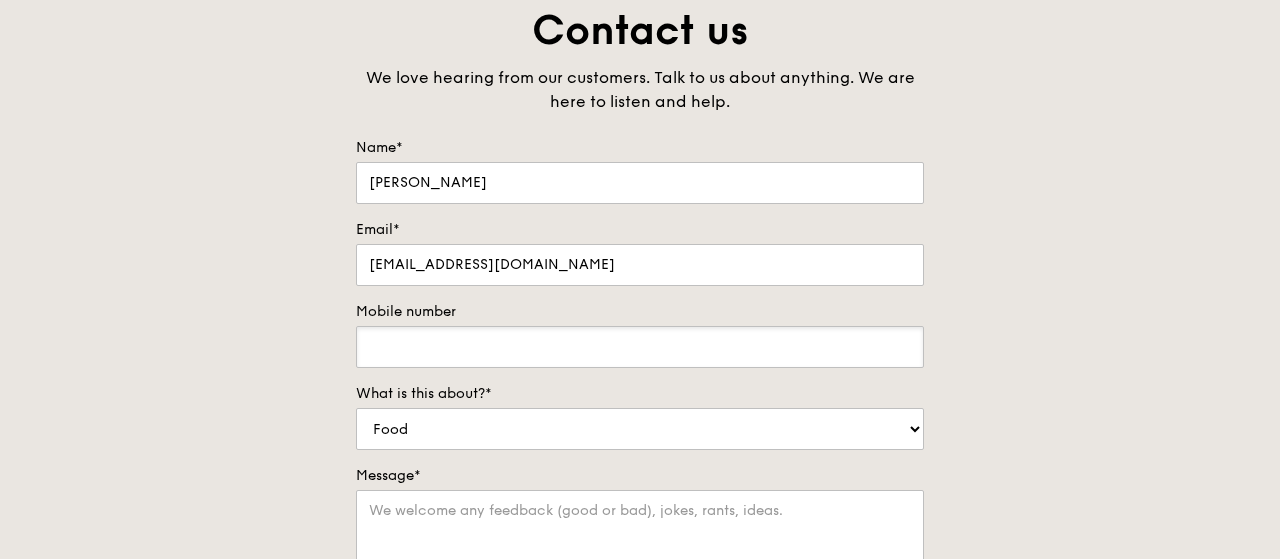 scroll, scrollTop: 144, scrollLeft: 0, axis: vertical 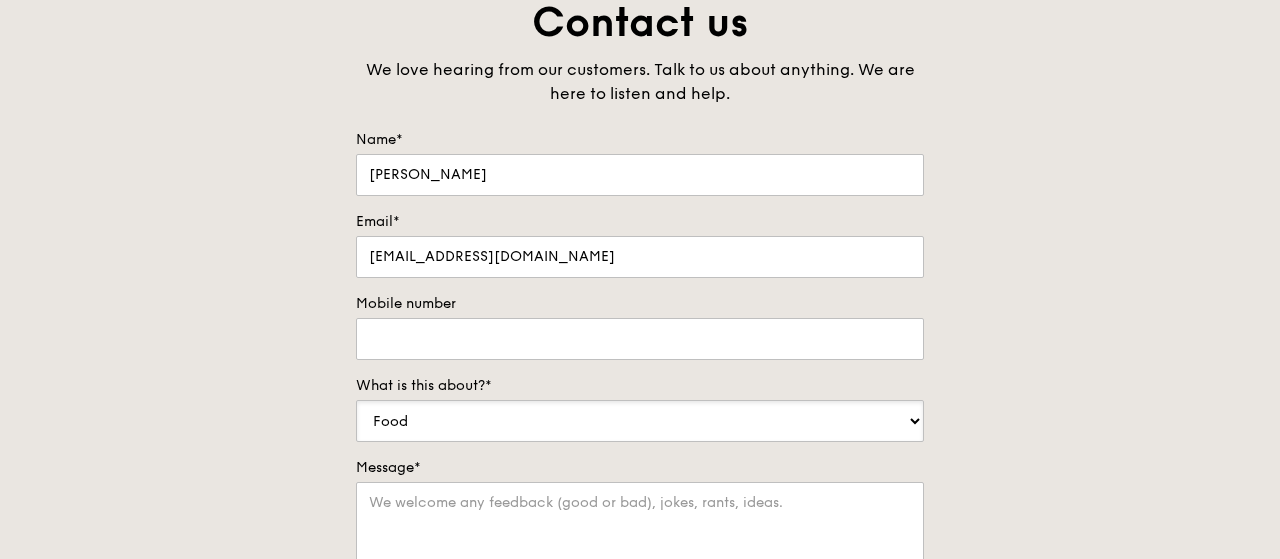 click on "Food
Service
Billing/Payment
Catering
Others" at bounding box center (640, 421) 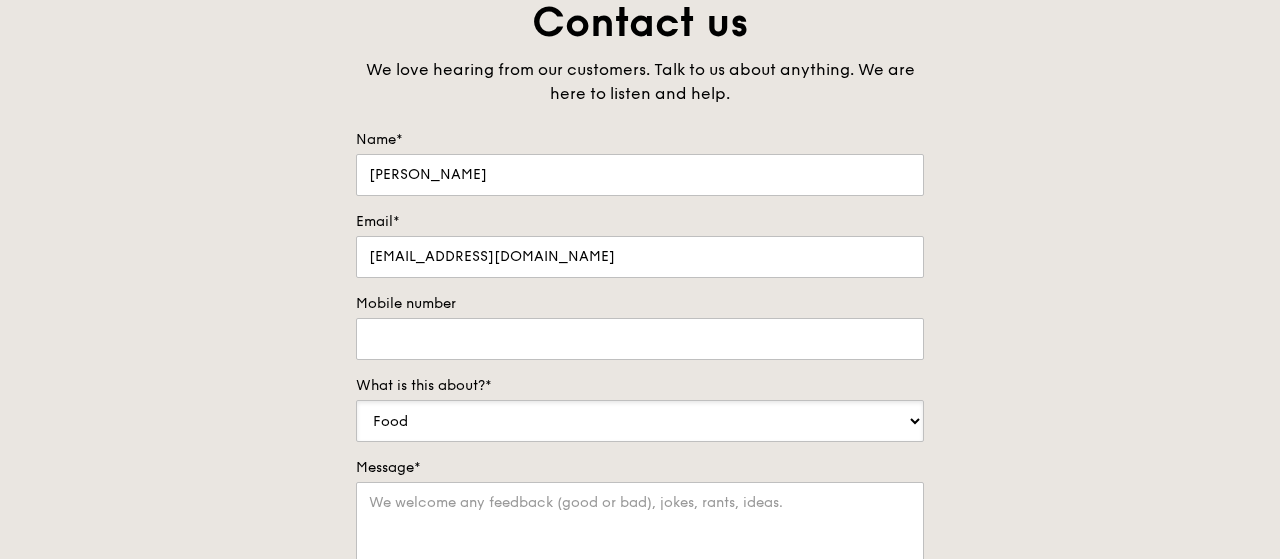 click on "Food
Service
Billing/Payment
Catering
Others" at bounding box center [640, 421] 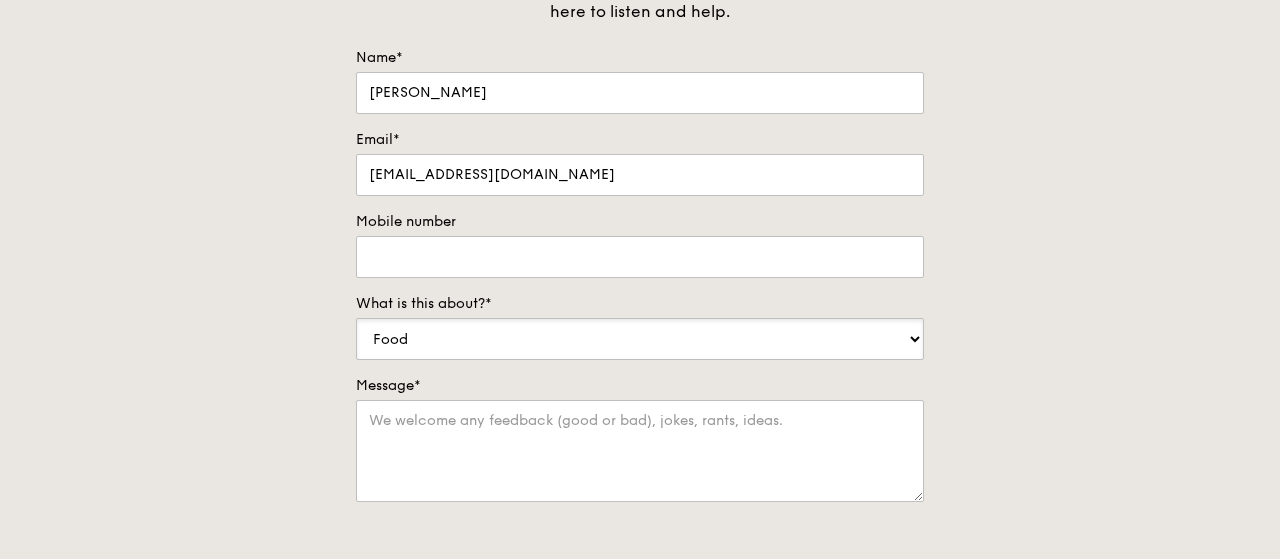 scroll, scrollTop: 288, scrollLeft: 0, axis: vertical 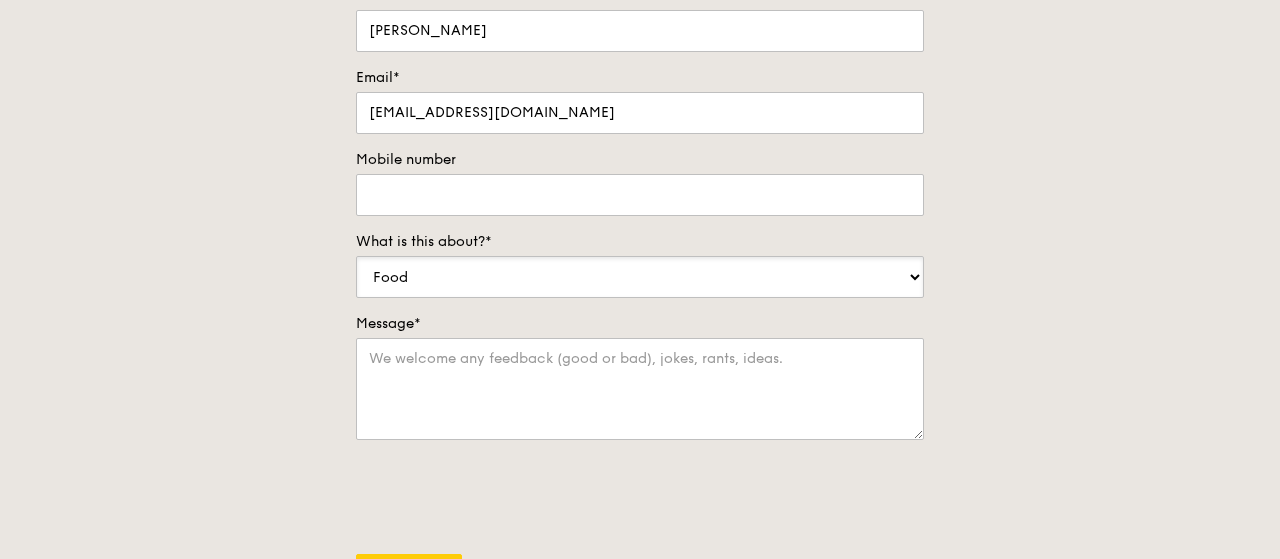 click on "Food
Service
Billing/Payment
Catering
Others" at bounding box center (640, 277) 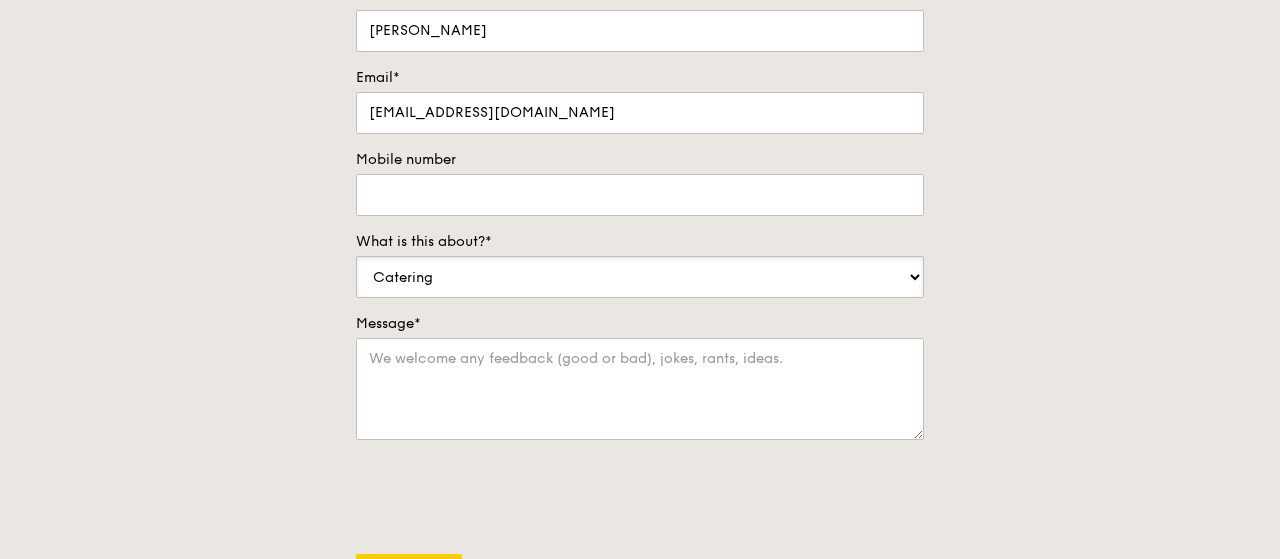 click on "Catering" at bounding box center (0, 0) 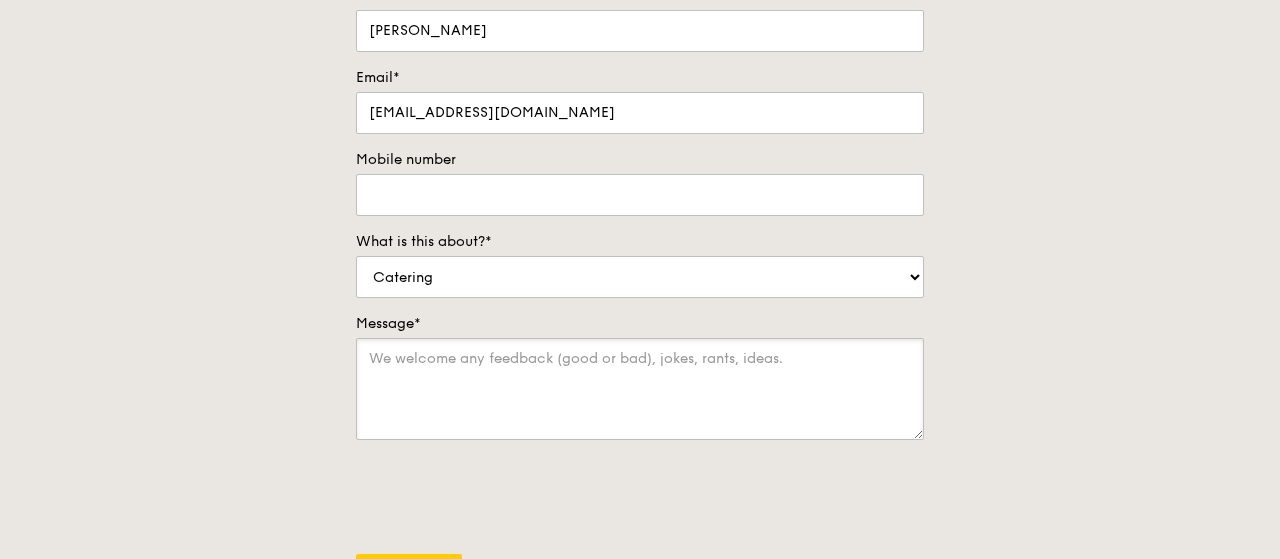 click on "Message*" at bounding box center [640, 389] 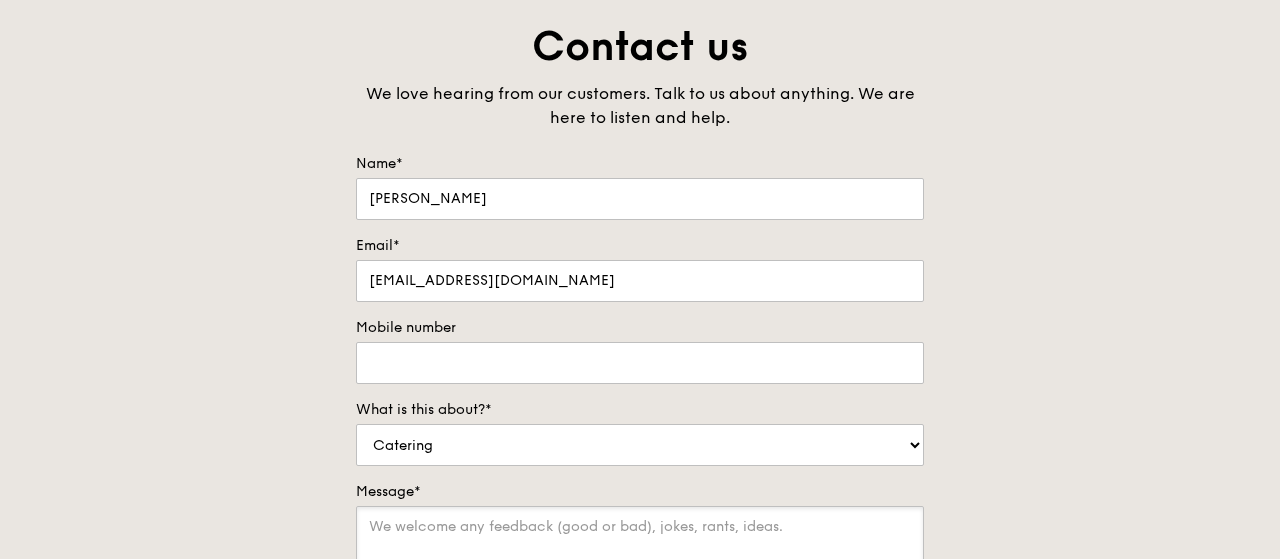 scroll, scrollTop: 432, scrollLeft: 0, axis: vertical 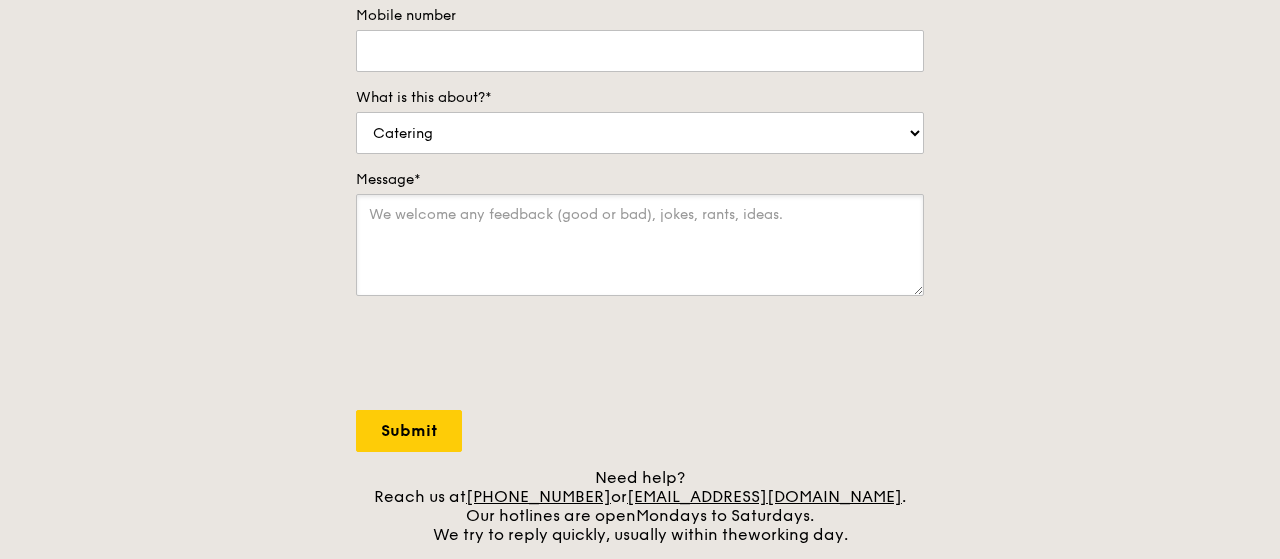click on "Message*" at bounding box center (640, 245) 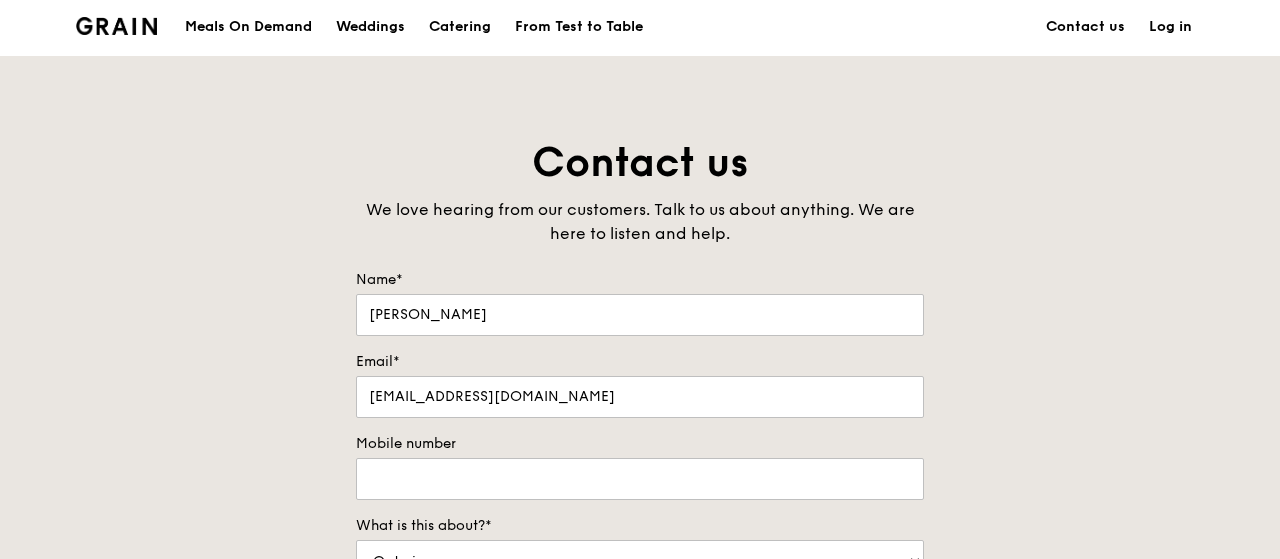 scroll, scrollTop: 0, scrollLeft: 0, axis: both 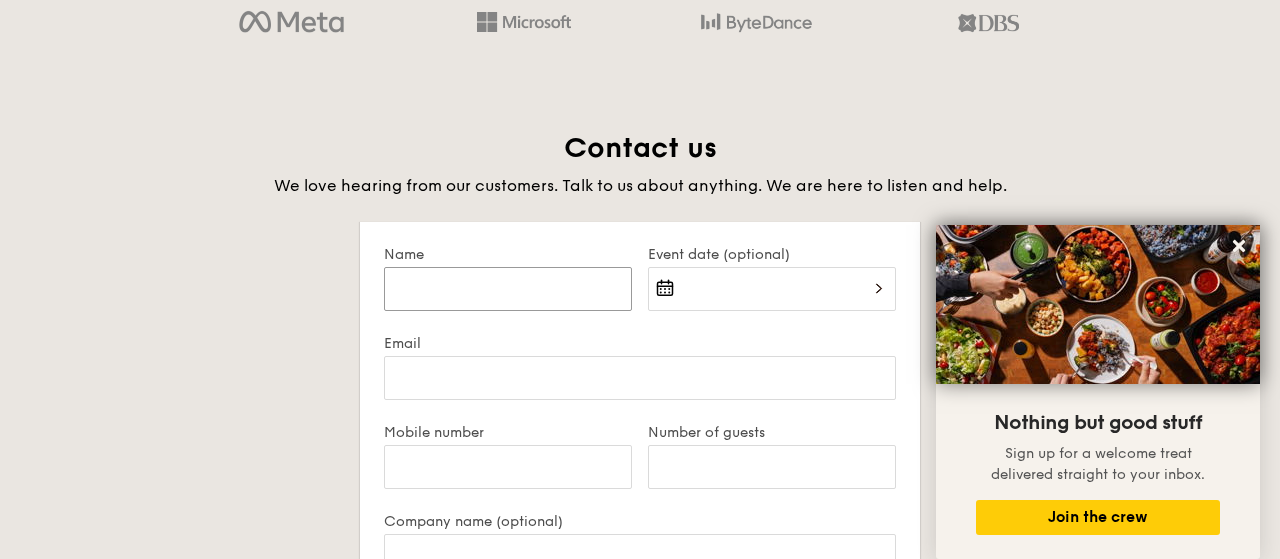 click on "Name" at bounding box center (508, 289) 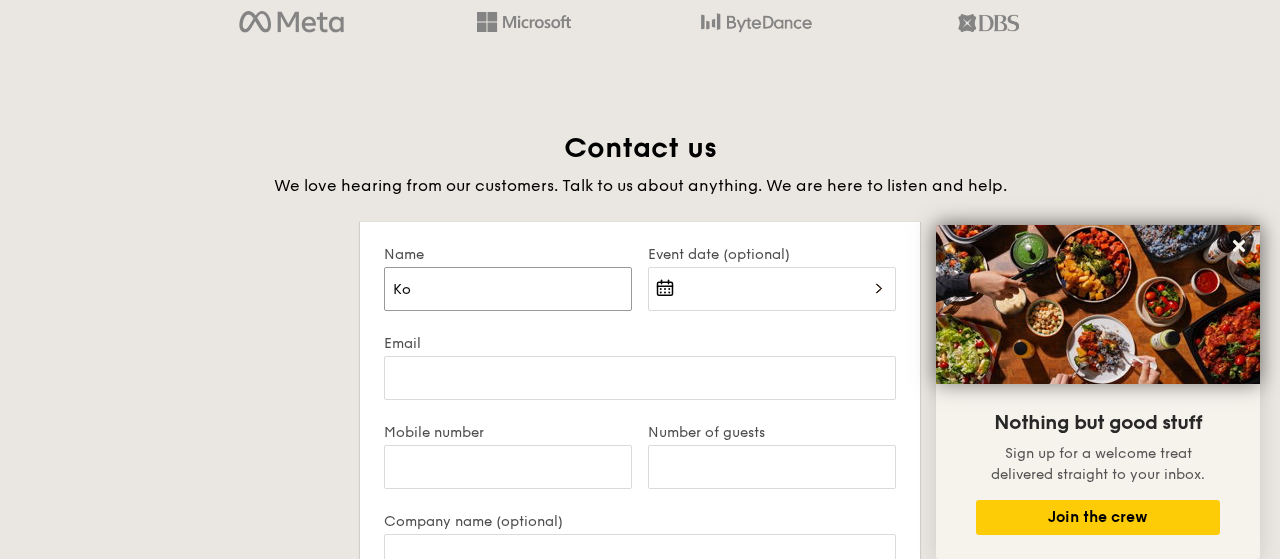 type on "K" 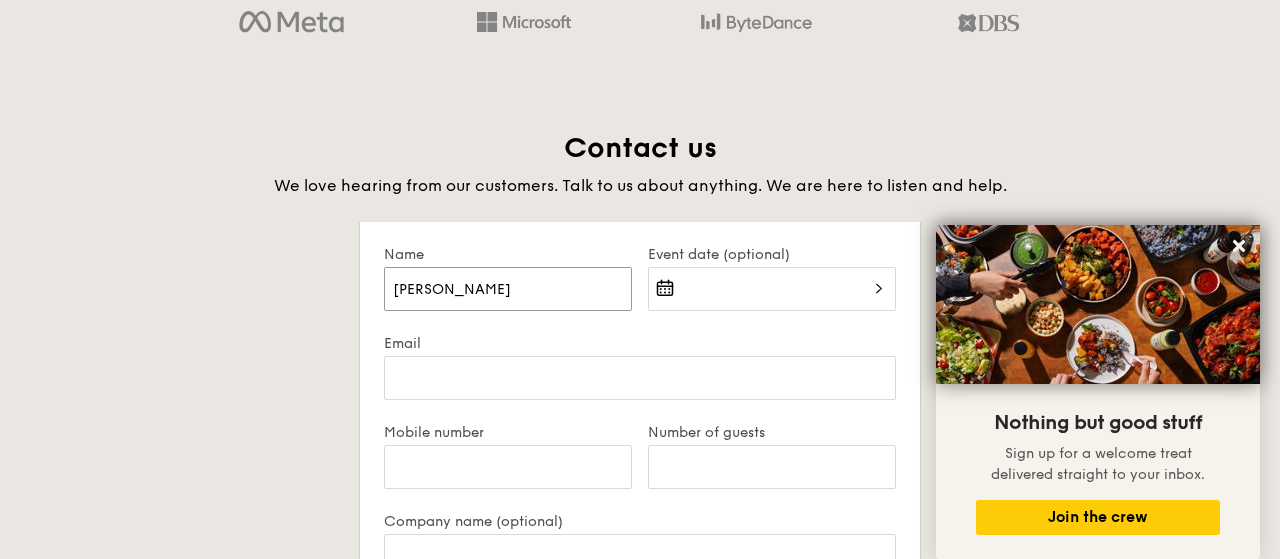 type on "[PERSON_NAME]" 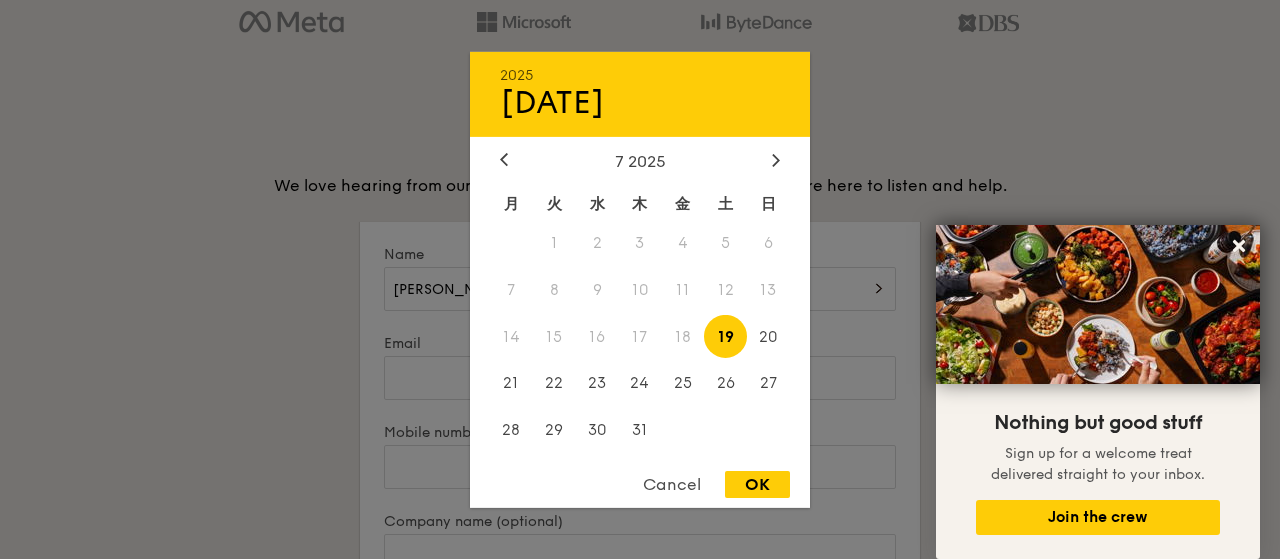 click on "[DATE]       7 2025     月 火 水 木 金 土 日   1 2 3 4 5 6 7 8 9 10 11 12 13 14 15 16 17 18 19 20 21 22 23 24 25 26 27 28 29 30 31     Cancel   OK" at bounding box center (772, 301) 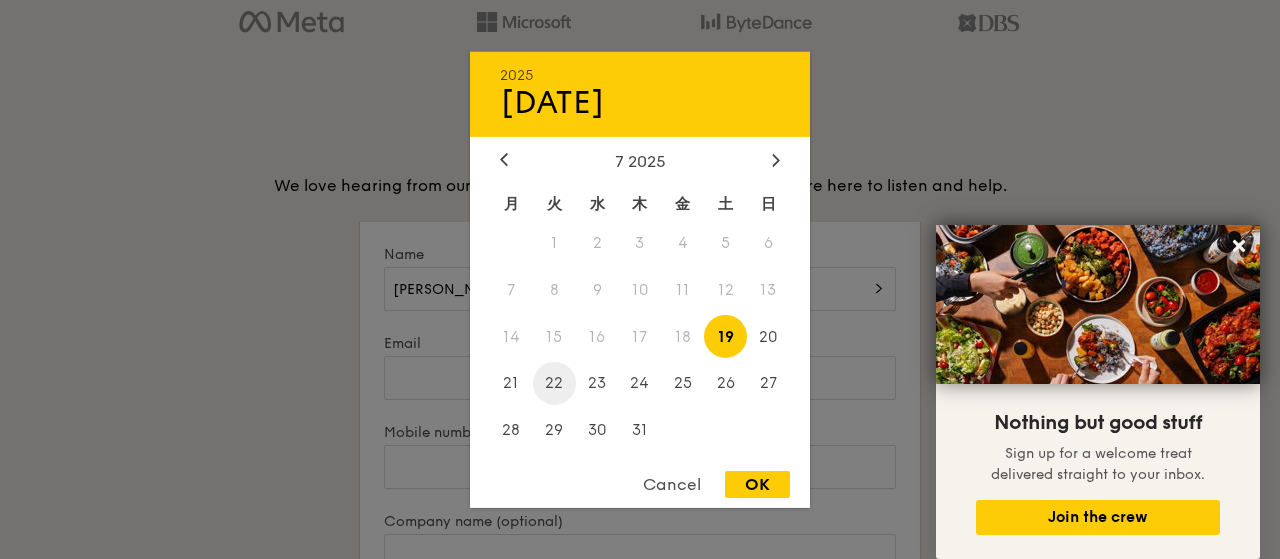 click on "22" at bounding box center [554, 383] 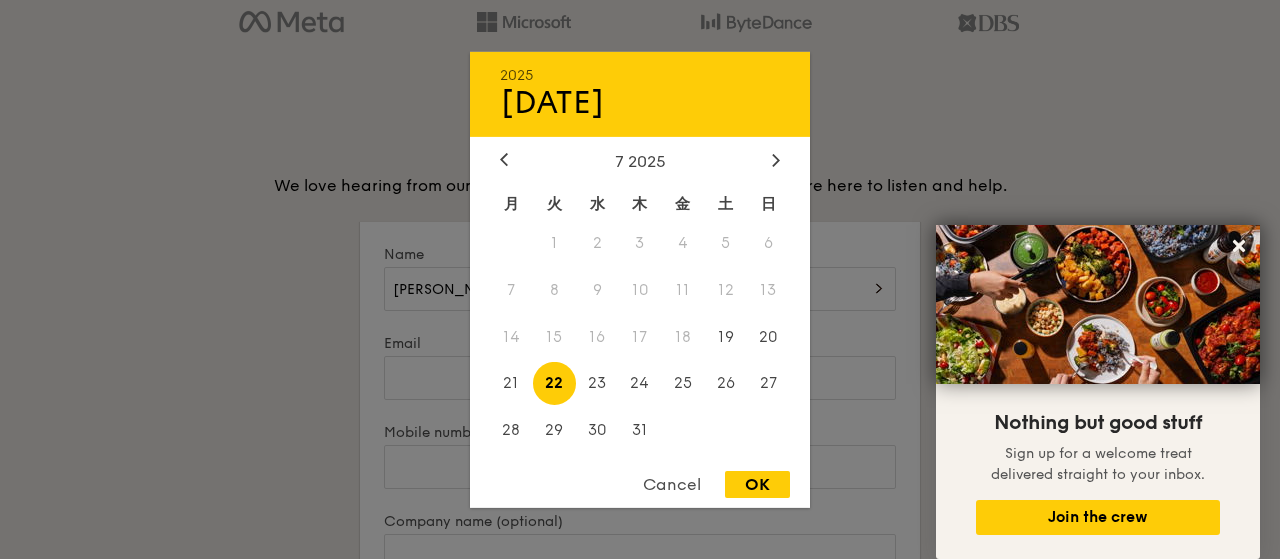 click on "OK" at bounding box center (757, 484) 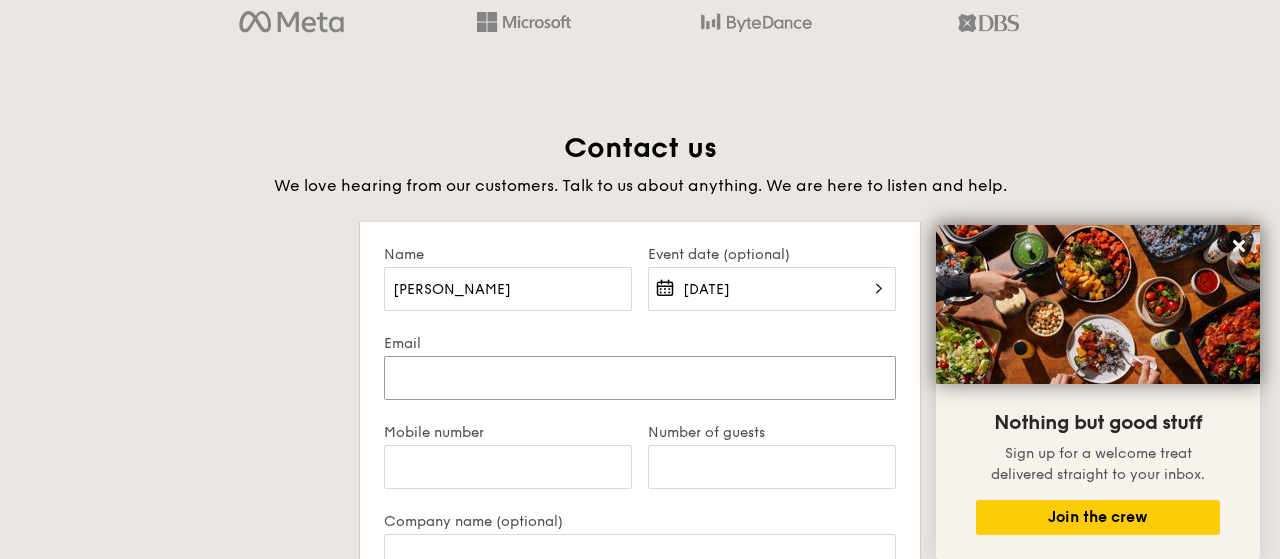 click on "Email" at bounding box center [640, 378] 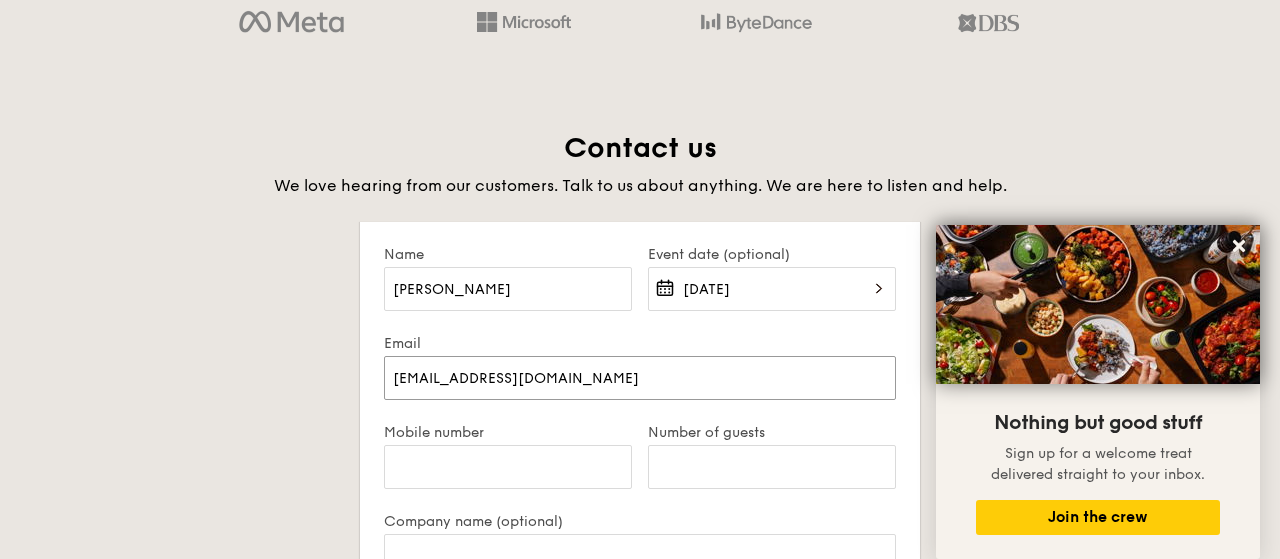 type on "[EMAIL_ADDRESS][DOMAIN_NAME]" 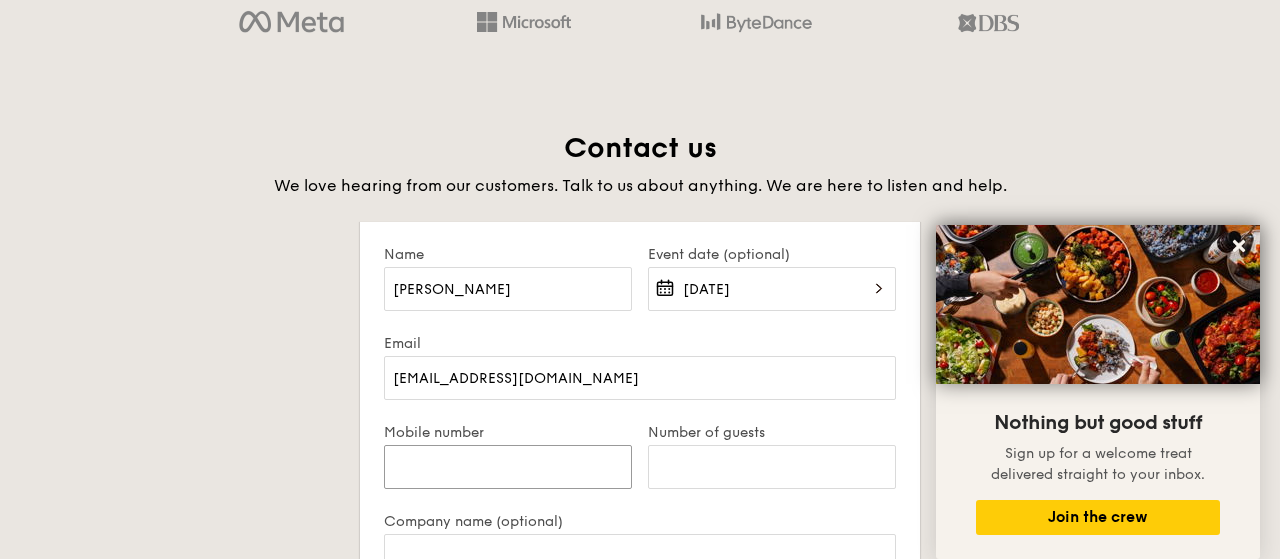 click on "Mobile number" at bounding box center (508, 467) 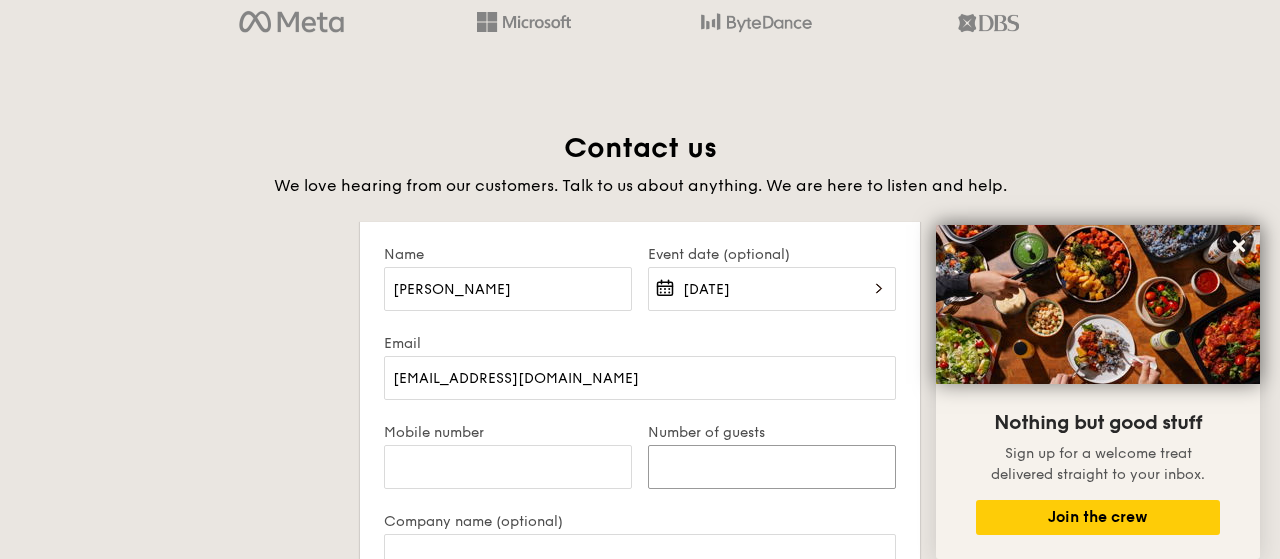 click on "Number of guests" at bounding box center [772, 467] 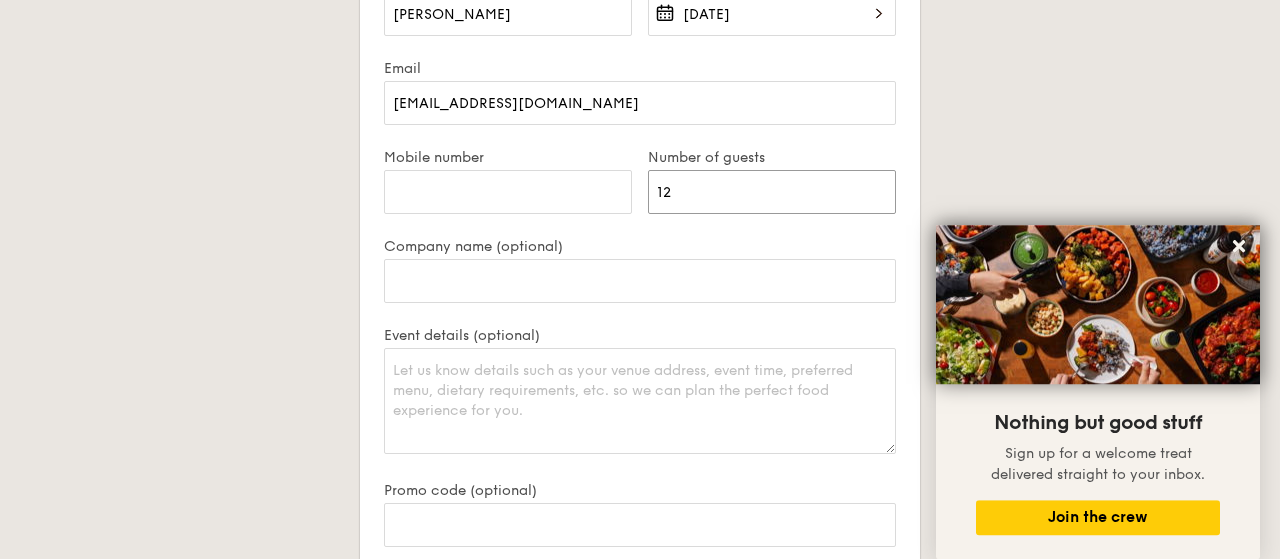 scroll, scrollTop: 3600, scrollLeft: 0, axis: vertical 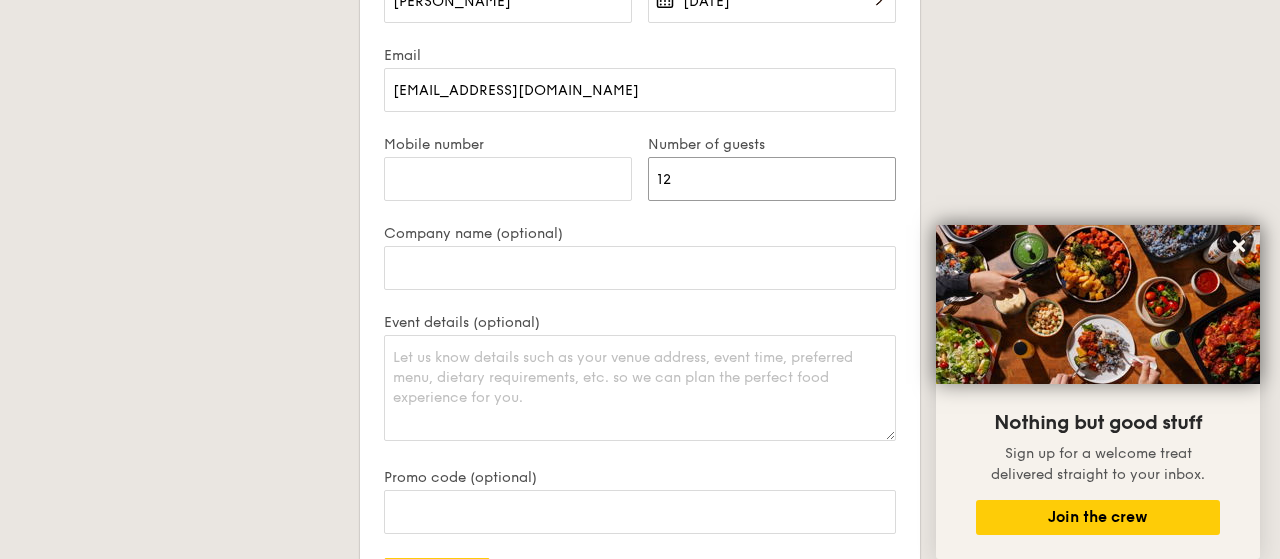 type on "12" 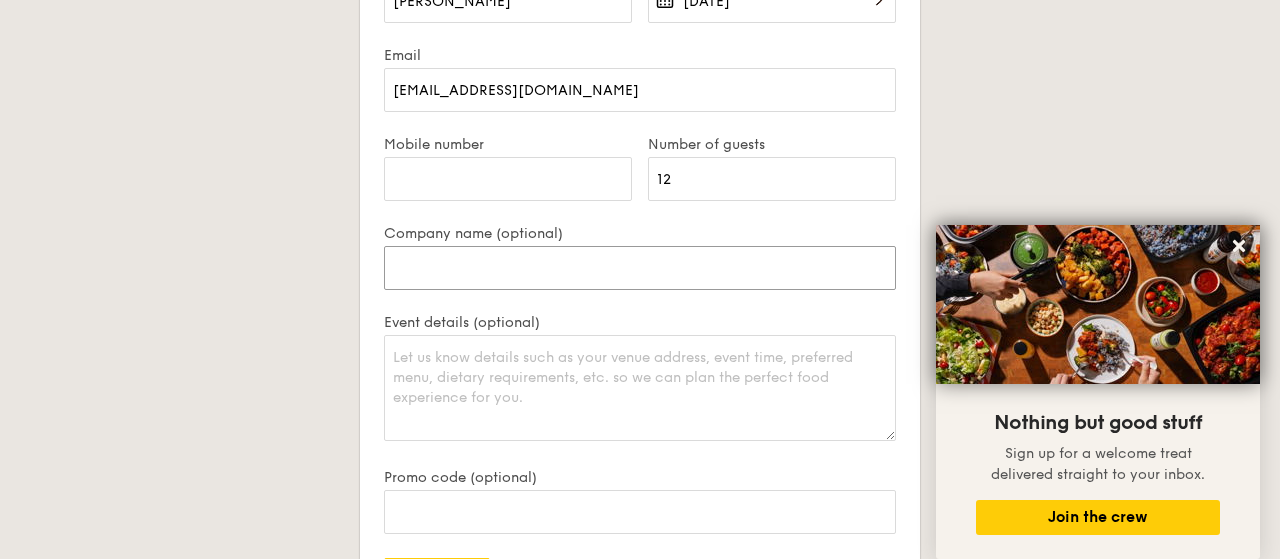 click on "Company name (optional)" at bounding box center [640, 268] 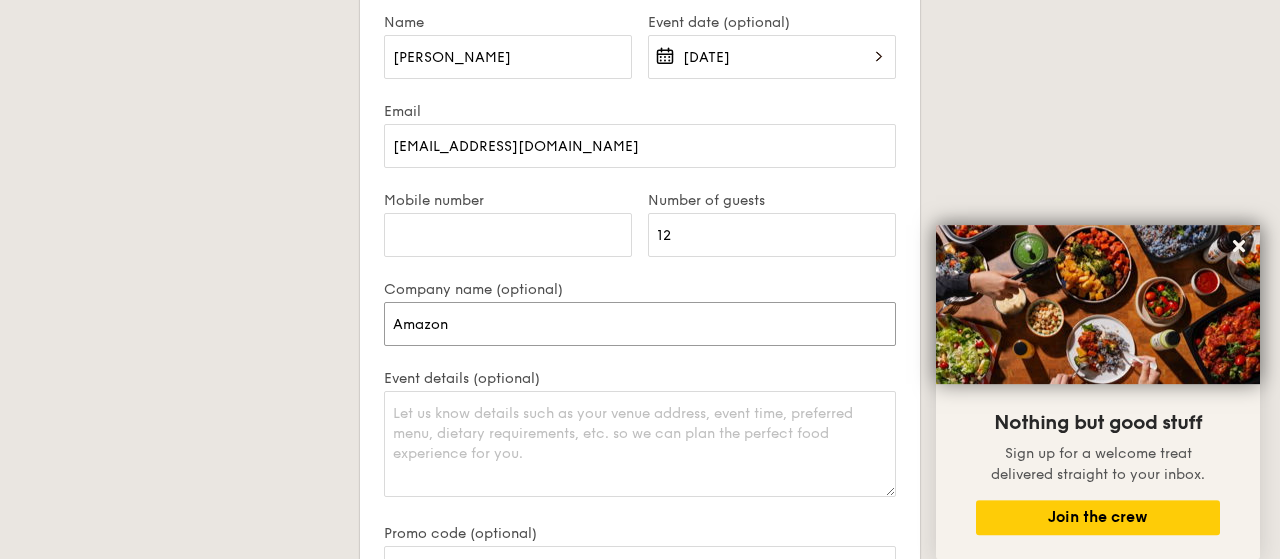 scroll, scrollTop: 3600, scrollLeft: 0, axis: vertical 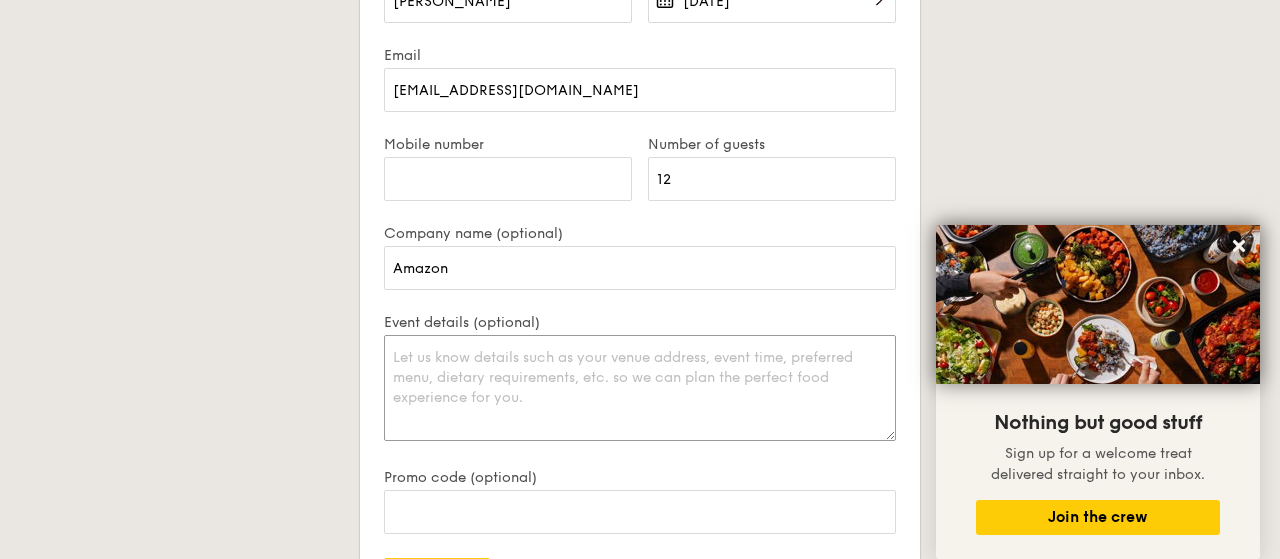 click on "Event details (optional)" at bounding box center [640, 388] 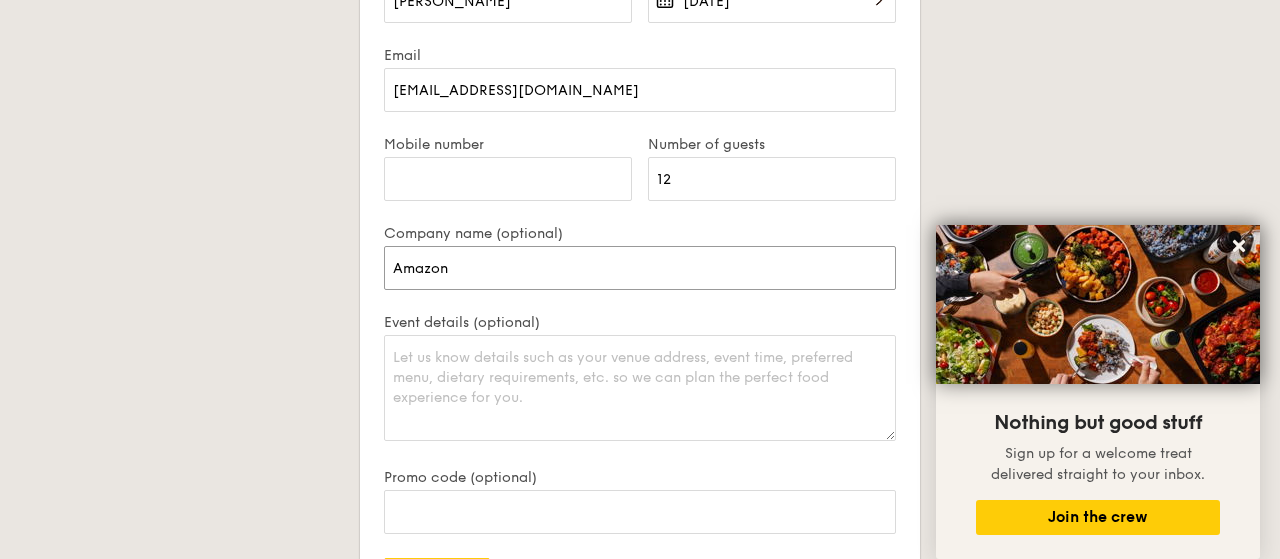 click on "Amazon" at bounding box center (640, 268) 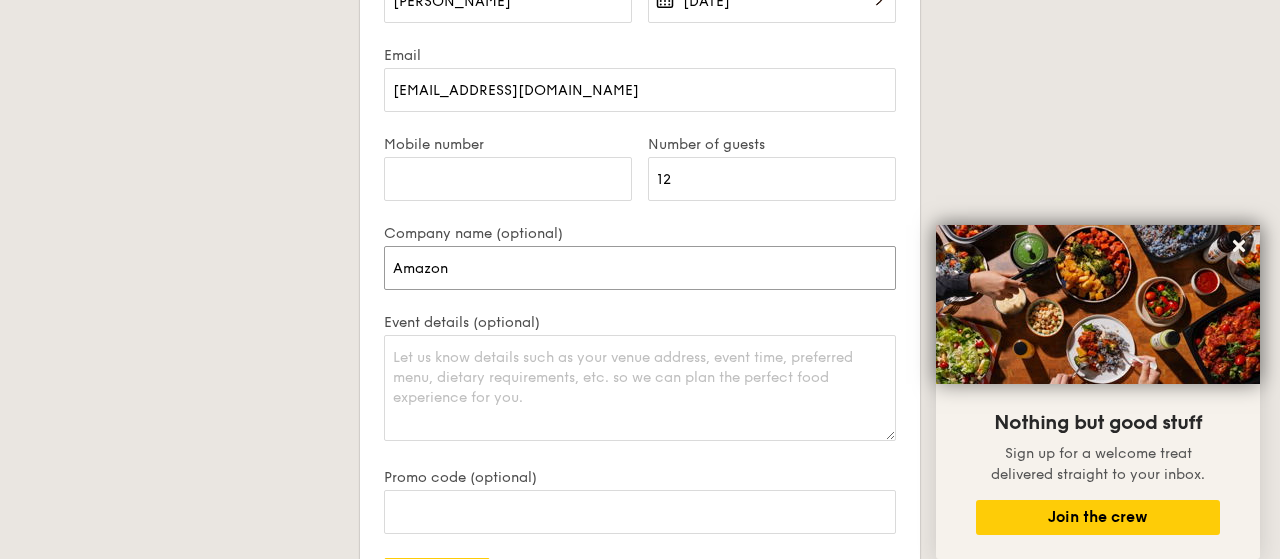 type on "Amazon" 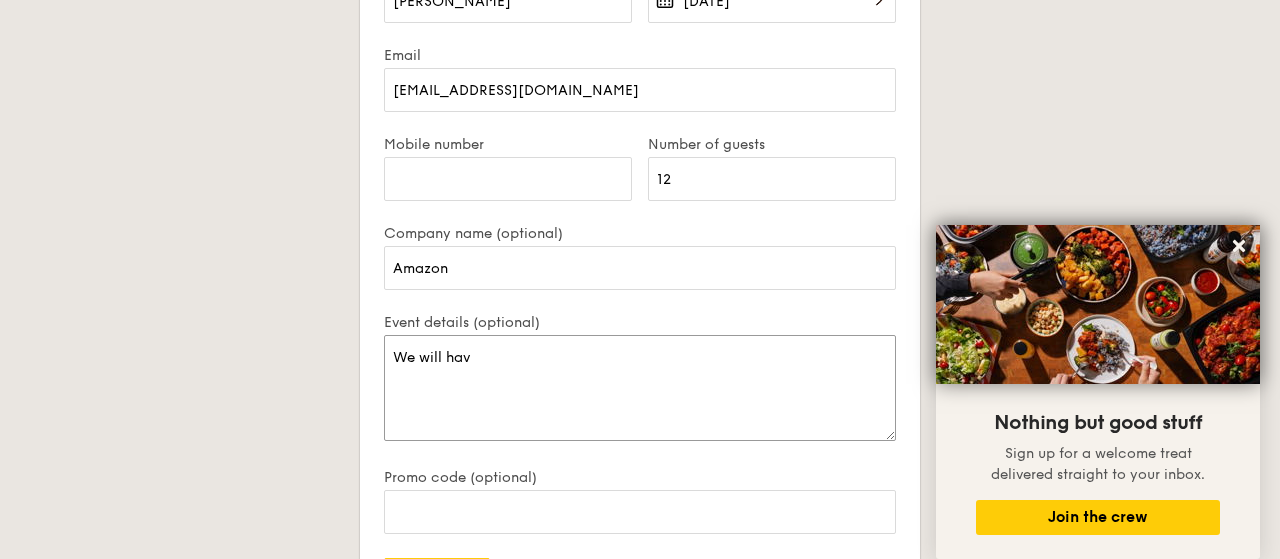 type on "We will hav" 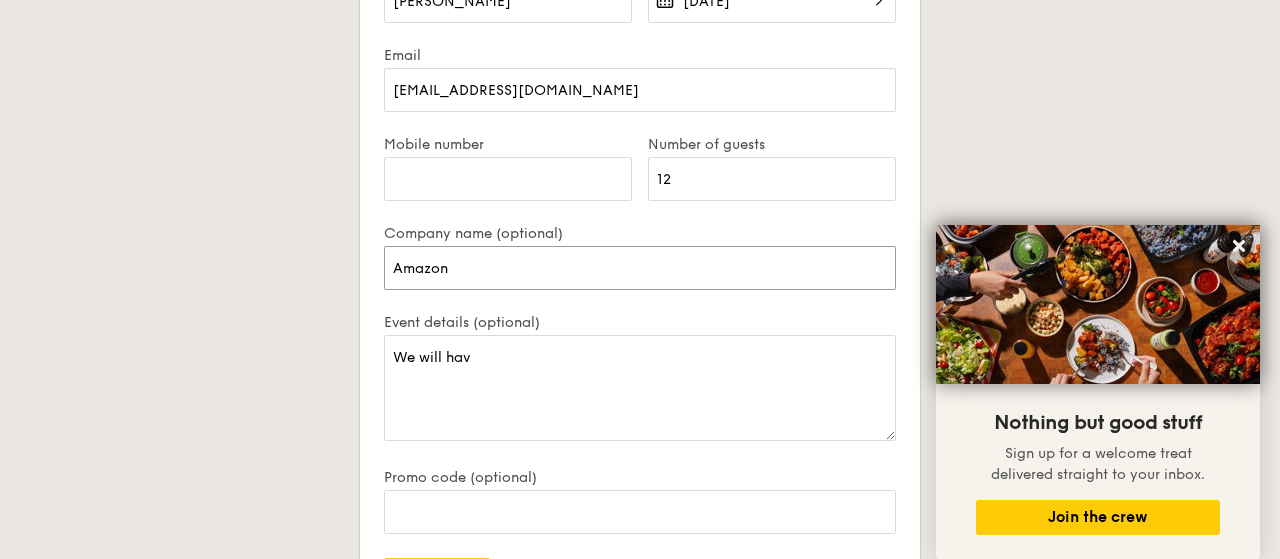 click on "Amazon" at bounding box center [640, 268] 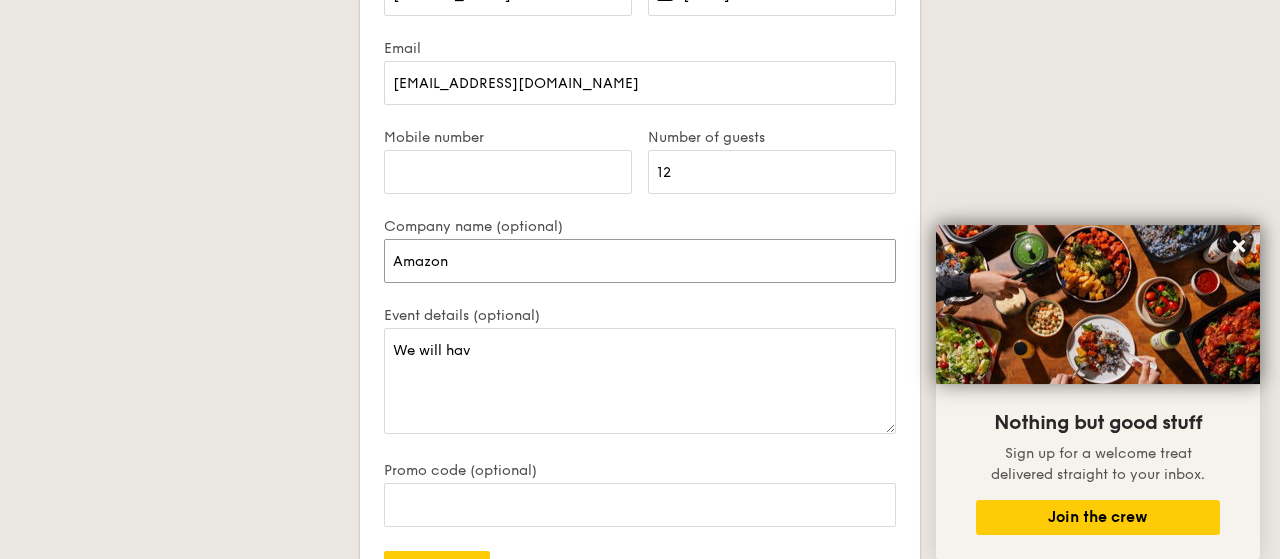 scroll, scrollTop: 3600, scrollLeft: 0, axis: vertical 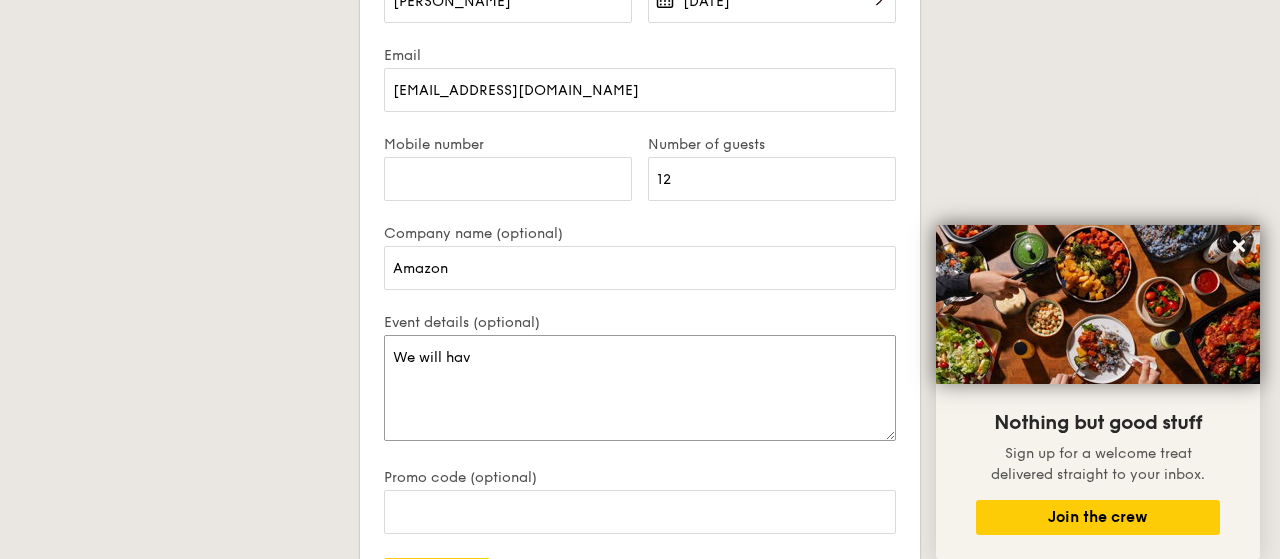 click on "We will hav" at bounding box center (640, 388) 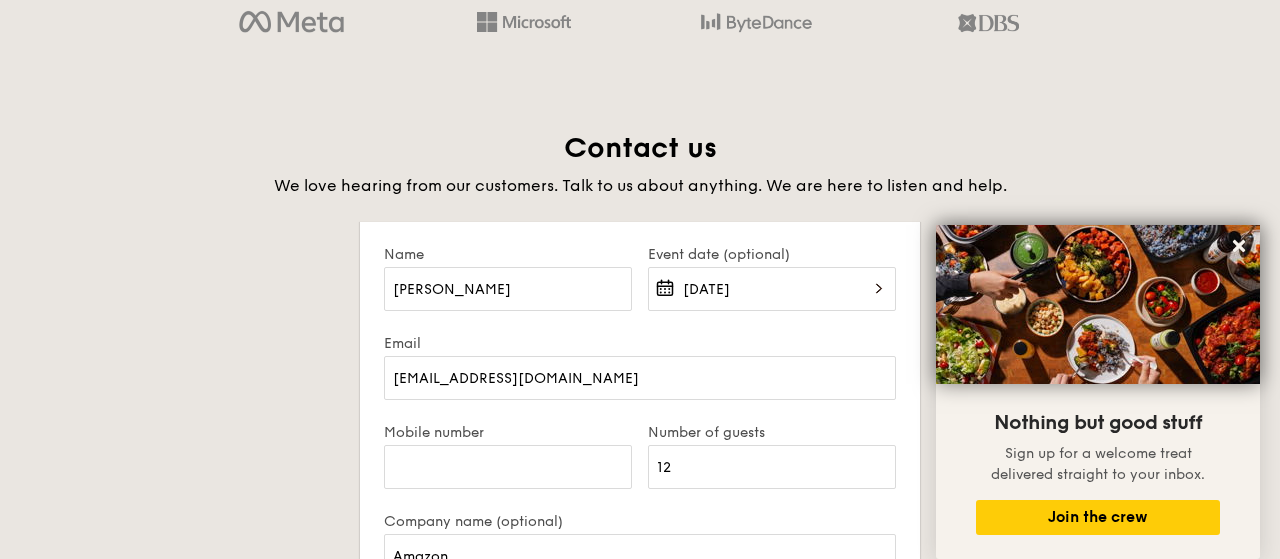 scroll, scrollTop: 3600, scrollLeft: 0, axis: vertical 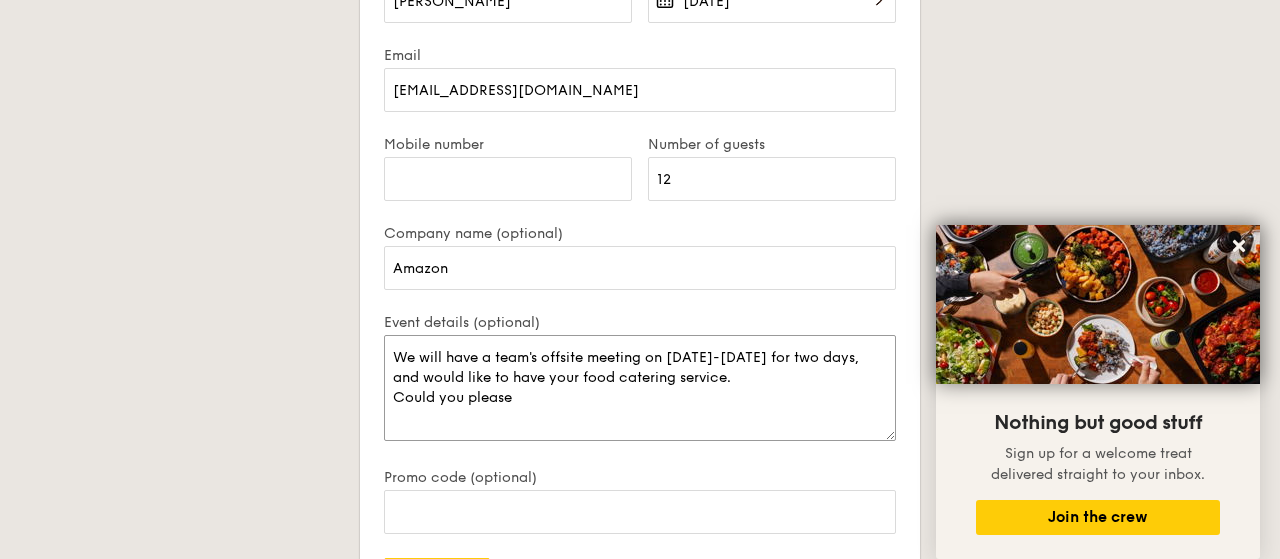 click on "We will have a team's offsite meeting on [DATE]-[DATE] for two days, and would like to have your food catering service.
Could you please" at bounding box center (640, 388) 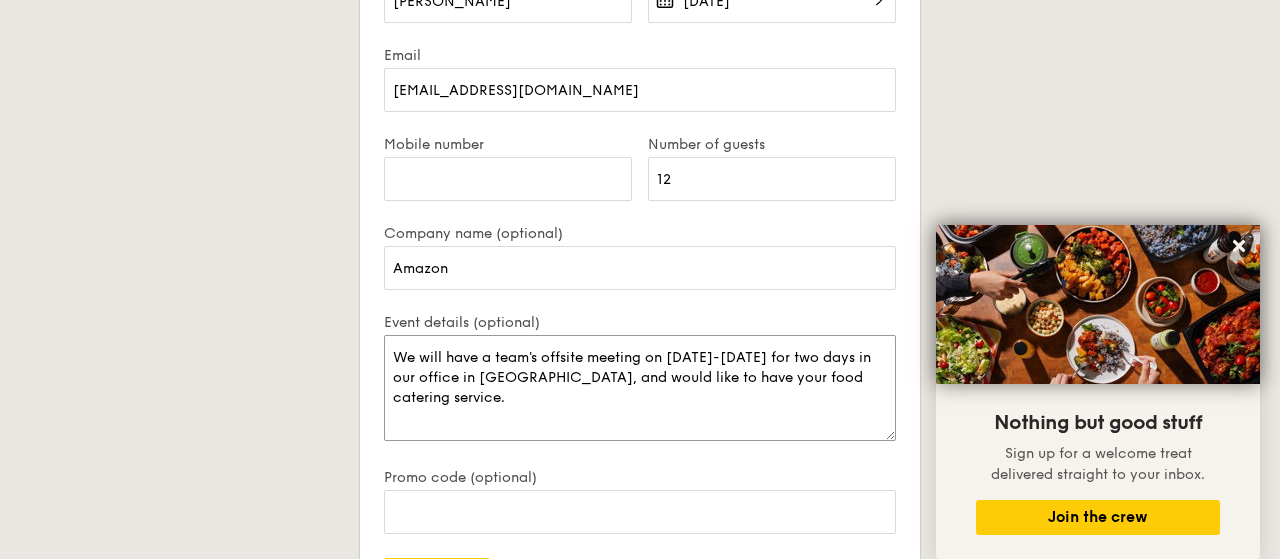 paste on "Honey Duo Mustard Chicken x 3
Oven-Roasted Teriyaki Chicken x 3
Tuscan Garlic Cream White Fish x 3
Eggplant Chickpea Masala Briyani x3" 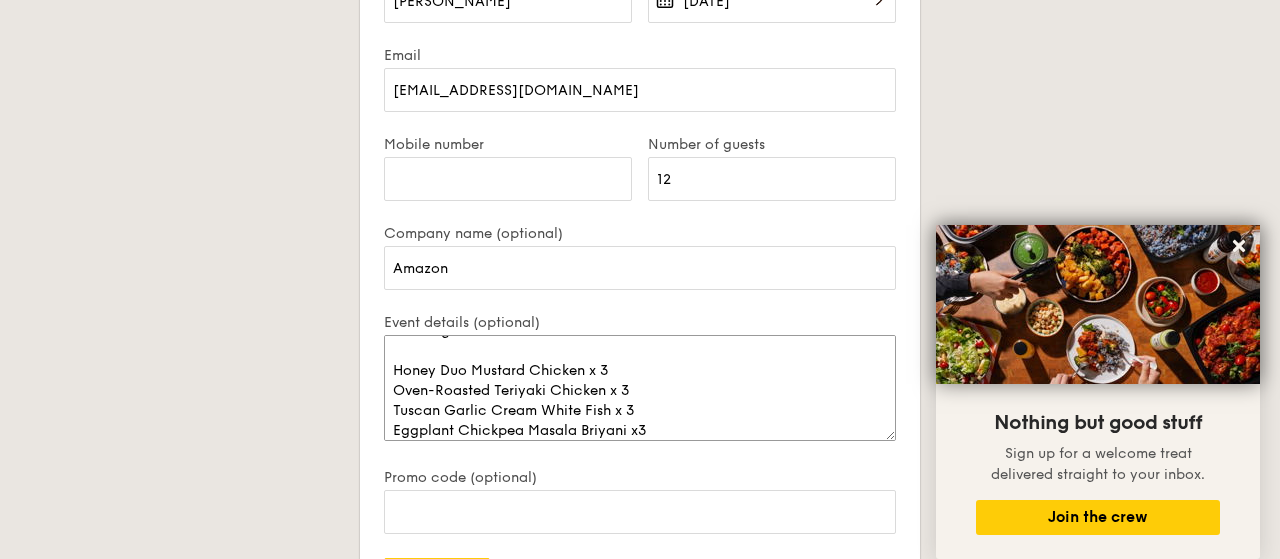 scroll, scrollTop: 0, scrollLeft: 0, axis: both 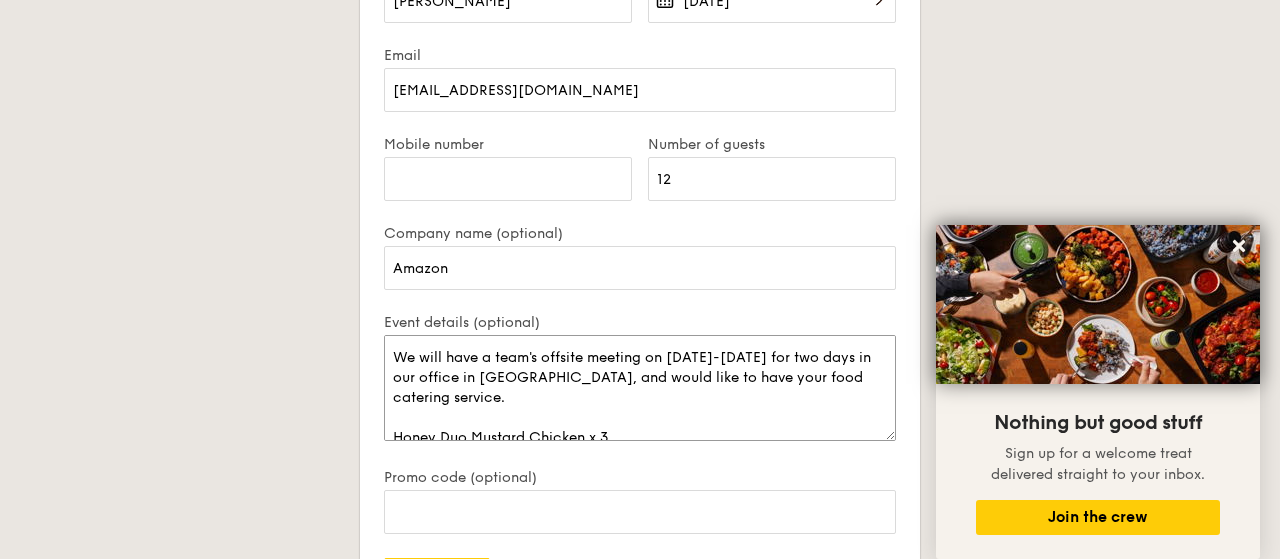 click on "We will have a team's offsite meeting on [DATE]-[DATE] for two days in our office in [GEOGRAPHIC_DATA], and would like to have your food catering service.
Honey Duo Mustard Chicken x 3
Oven-Roasted Teriyaki Chicken x 3
Tuscan Garlic Cream White Fish x 3
Eggplant Chickpea Masala Briyani x3" at bounding box center (640, 388) 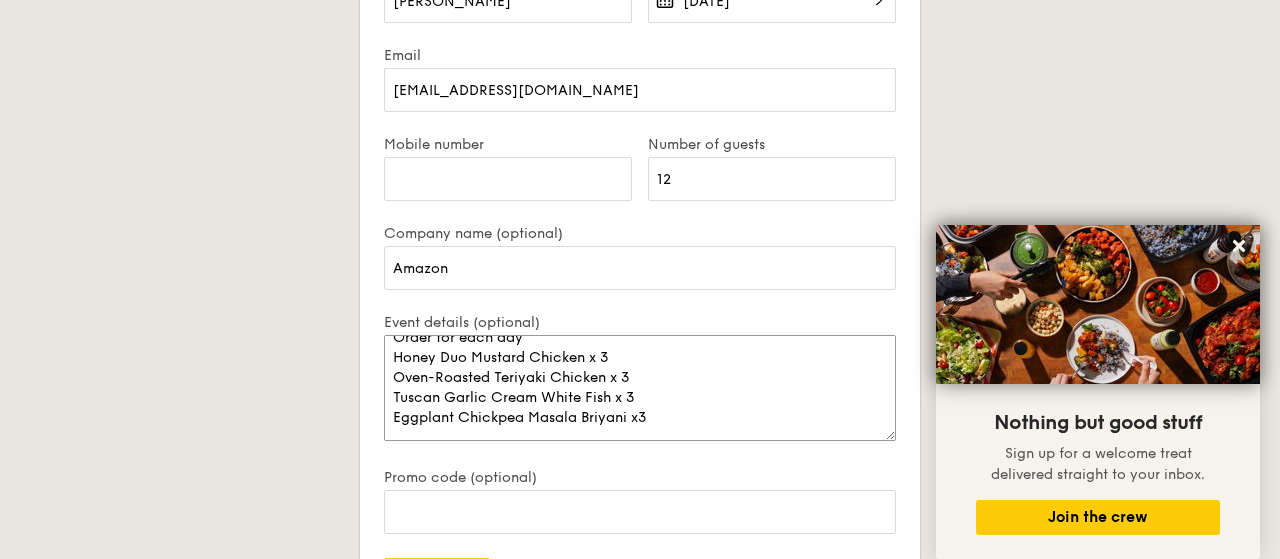 scroll, scrollTop: 27, scrollLeft: 0, axis: vertical 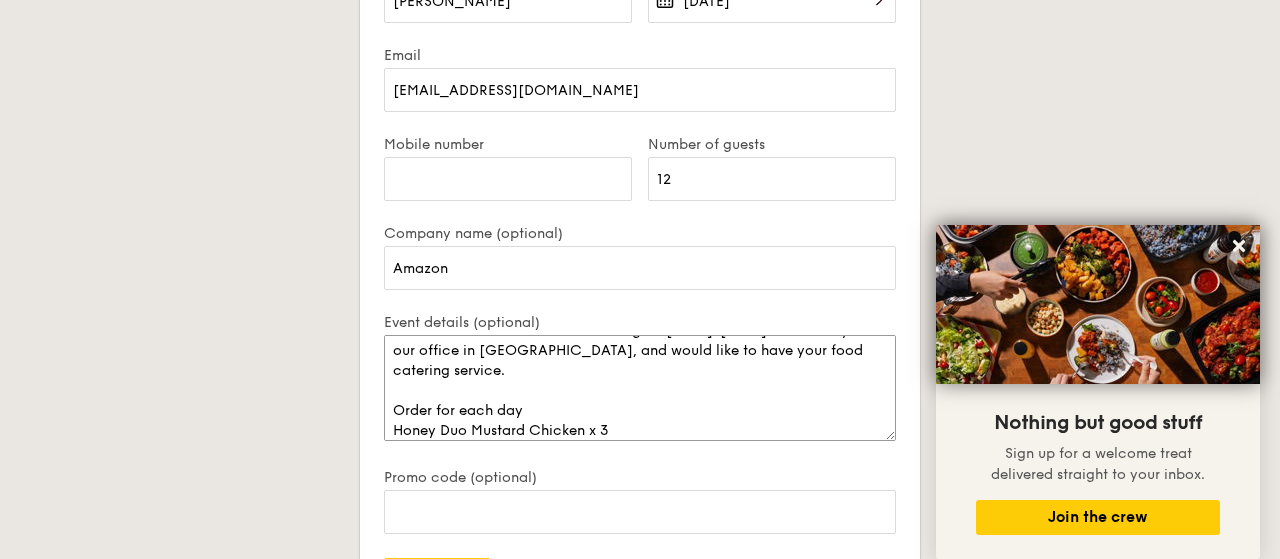 click on "We will have a team's offsite meeting on [DATE]-[DATE] for two days in our office in [GEOGRAPHIC_DATA], and would like to have your food catering service.
Order for each day
Honey Duo Mustard Chicken x 3
Oven-Roasted Teriyaki Chicken x 3
Tuscan Garlic Cream White Fish x 3
Eggplant Chickpea Masala Briyani x3" at bounding box center [640, 388] 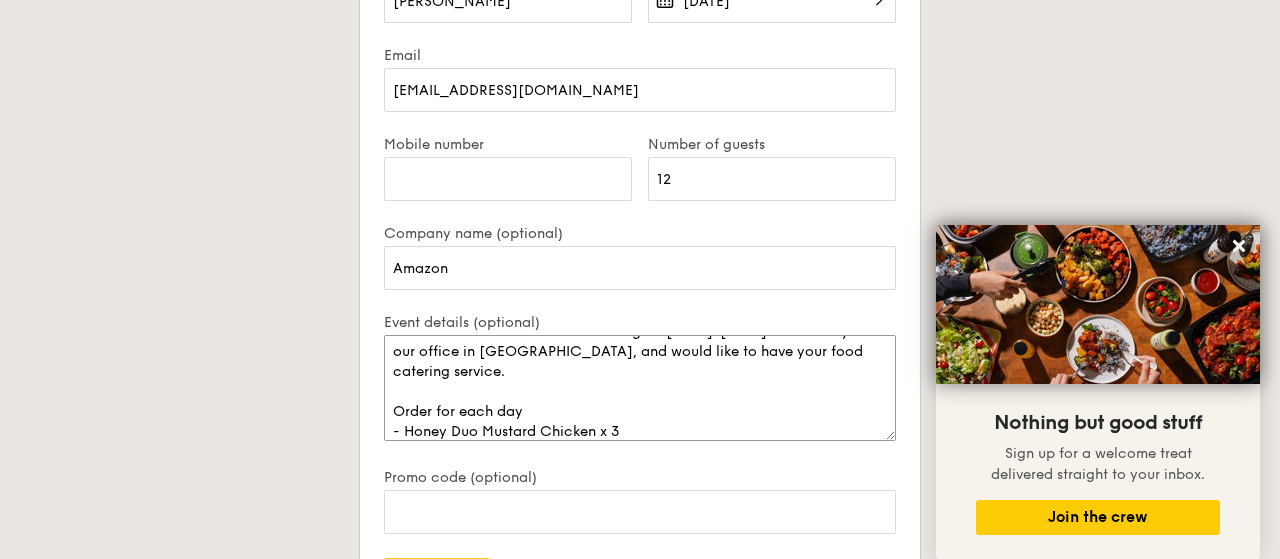 scroll, scrollTop: 0, scrollLeft: 0, axis: both 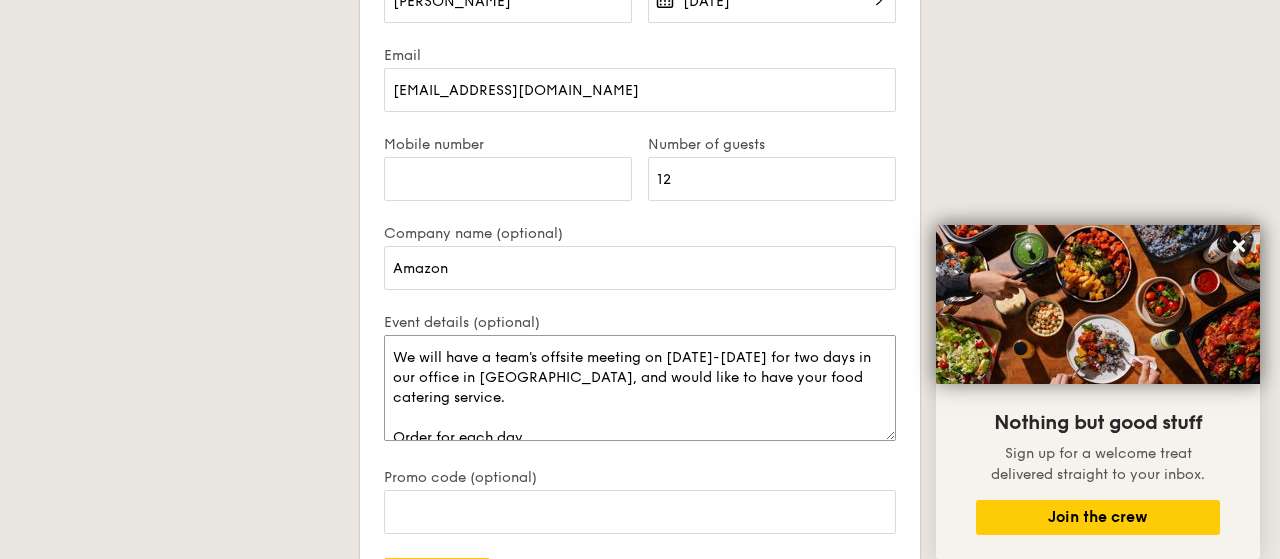 click on "We will have a team's offsite meeting on [DATE]-[DATE] for two days in our office in [GEOGRAPHIC_DATA], and would like to have your food catering service.
Order for each day
- Honey Duo Mustard Chicken x 3
- Oven-Roasted Teriyaki Chicken x 3
- Tuscan Garlic Cream White Fish x 3
- Eggplant Chickpea Masala Briyani x3" at bounding box center [640, 388] 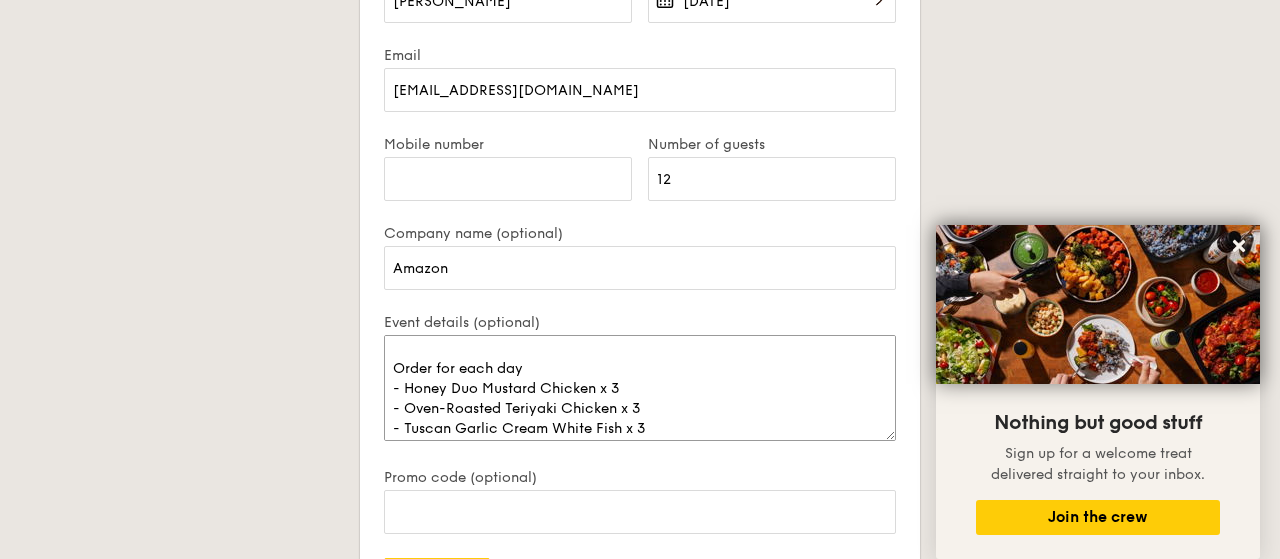 scroll, scrollTop: 47, scrollLeft: 0, axis: vertical 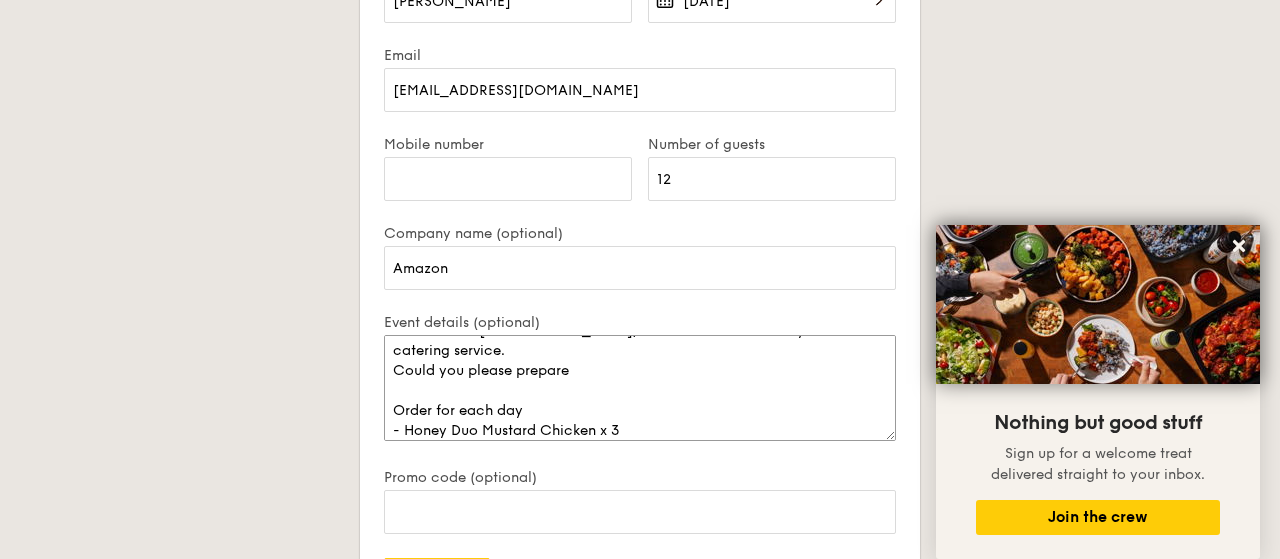 click on "We will have a team's offsite meeting on [DATE]-[DATE] for two days in our office in [GEOGRAPHIC_DATA], and would like to have your food catering service.
Could you please prepare
Order for each day
- Honey Duo Mustard Chicken x 3
- Oven-Roasted Teriyaki Chicken x 3
- Tuscan Garlic Cream White Fish x 3
- Eggplant Chickpea Masala Briyani x3" at bounding box center (640, 388) 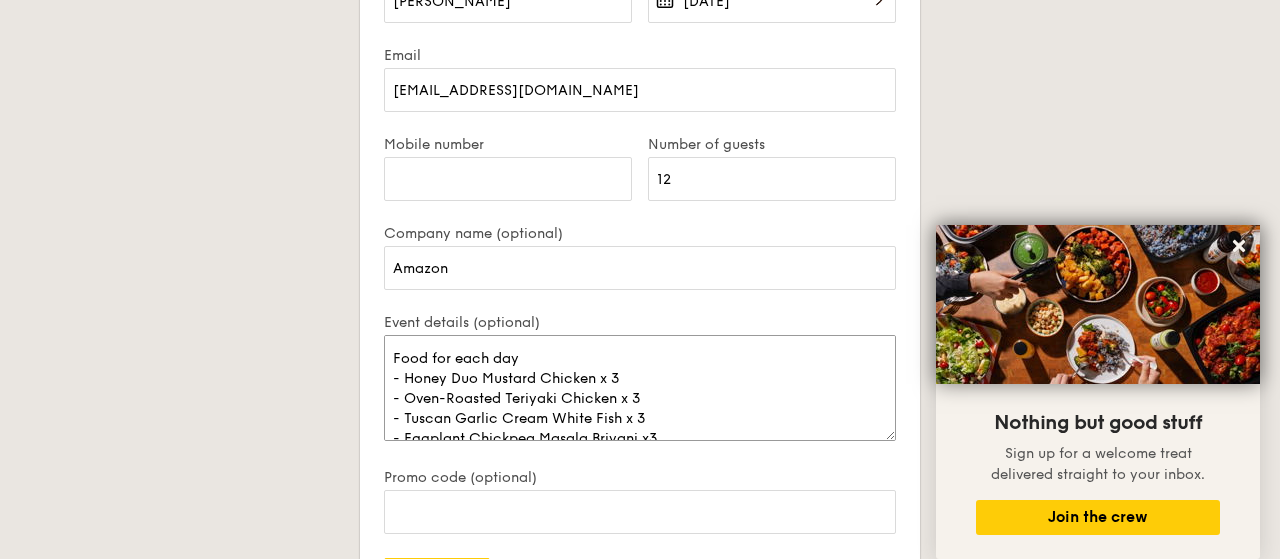 scroll, scrollTop: 47, scrollLeft: 0, axis: vertical 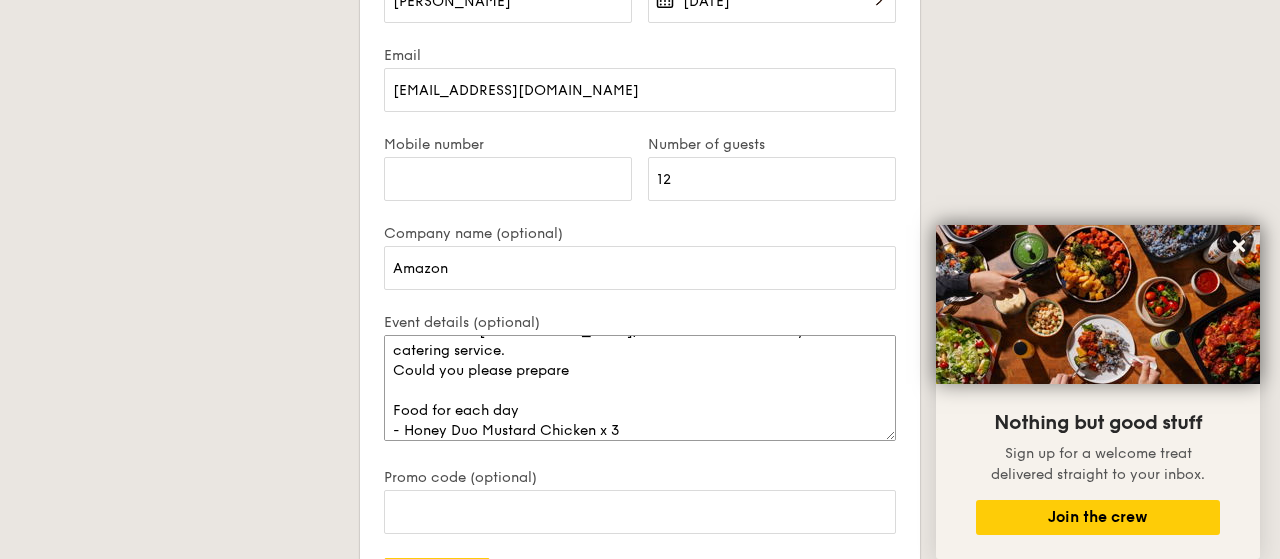 click on "We will have a team's offsite meeting on [DATE]-[DATE] for two days in our office in [GEOGRAPHIC_DATA], and would like to have your food catering service.
Could you please prepare
Food for each day
- Honey Duo Mustard Chicken x 3
- Oven-Roasted Teriyaki Chicken x 3
- Tuscan Garlic Cream White Fish x 3
- Eggplant Chickpea Masala Briyani x3" at bounding box center [640, 388] 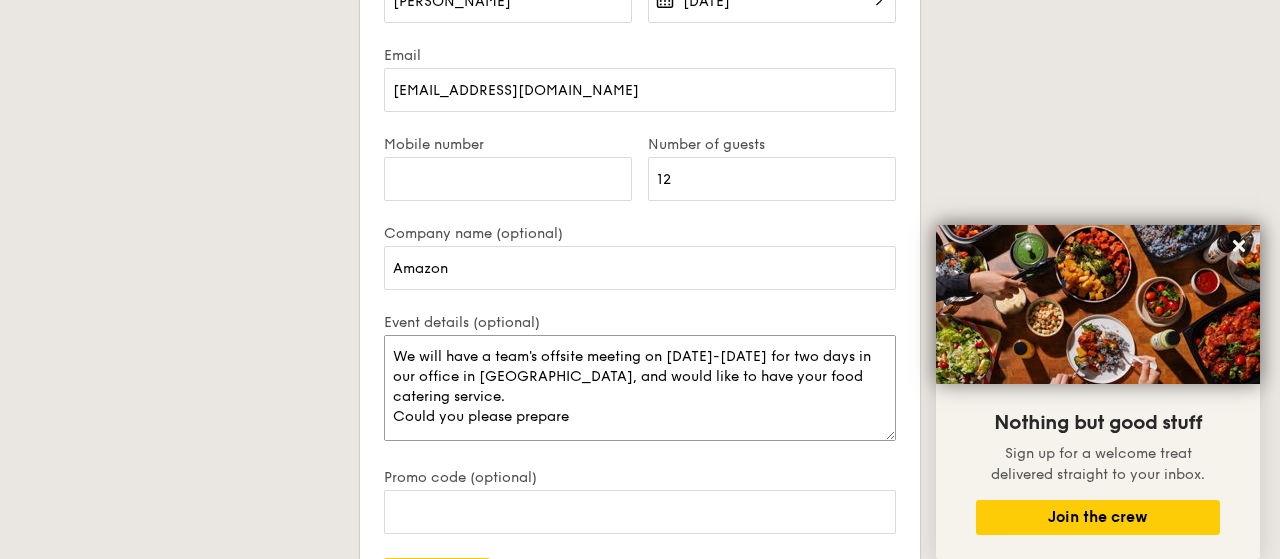 scroll, scrollTop: 0, scrollLeft: 0, axis: both 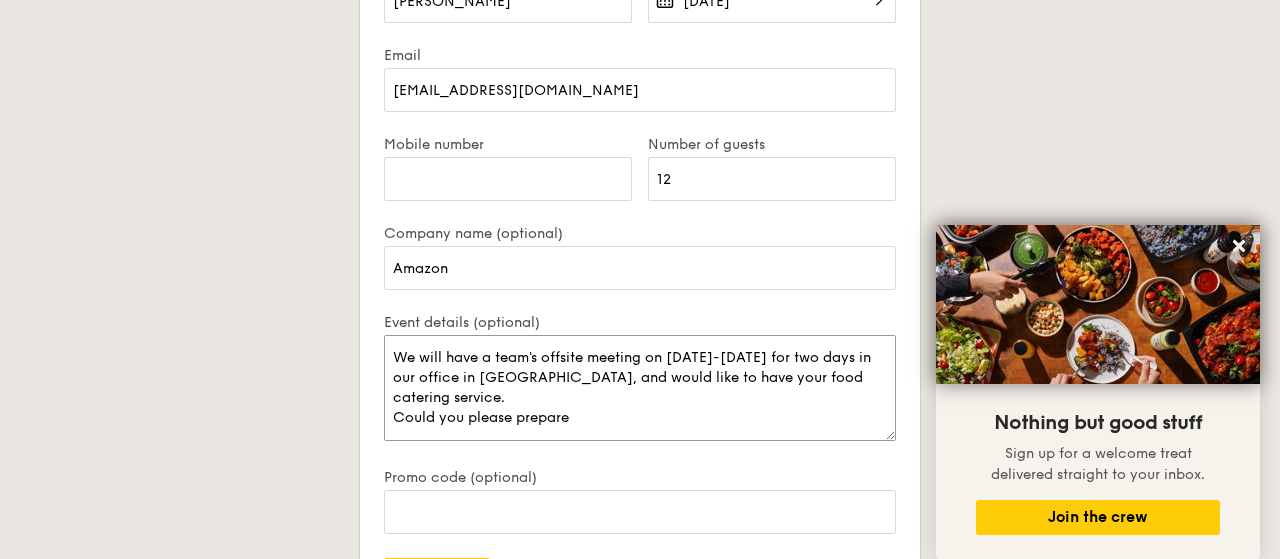 click on "We will have a team's offsite meeting on [DATE]-[DATE] for two days in our office in [GEOGRAPHIC_DATA], and would like to have your food catering service.
Could you please prepare
Food for each day
- Honey Duo Mustard Chicken x 3
- Oven-Roasted Teriyaki Chicken x 3
- Tuscan Garlic Cream White Fish x 3
- Eggplant Chickpea Masala Briyani x3" at bounding box center (640, 388) 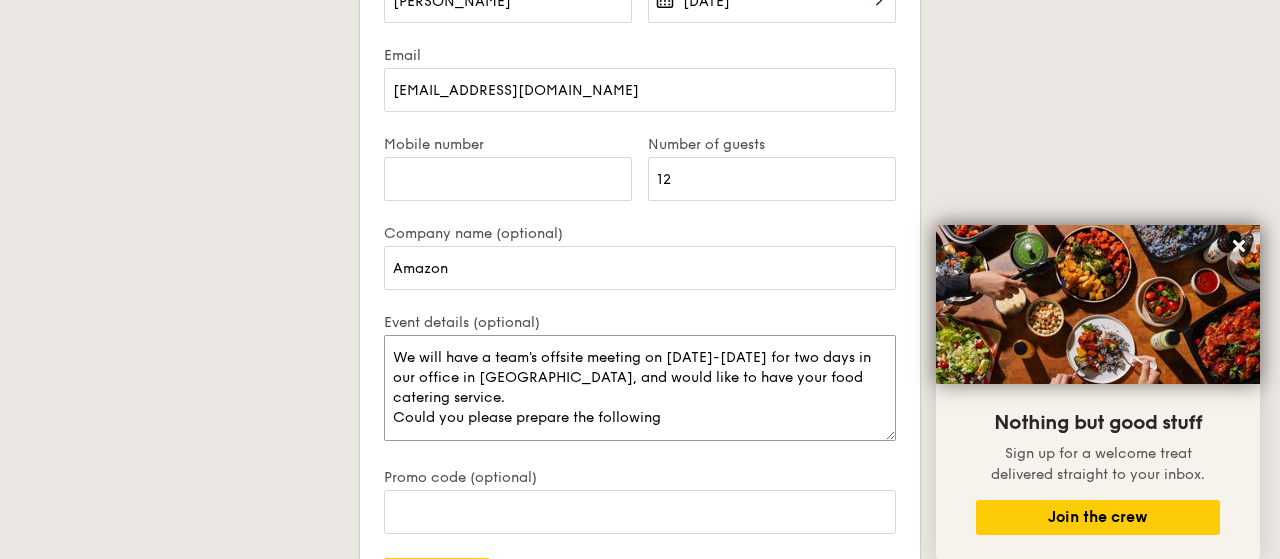 click on "We will have a team's offsite meeting on [DATE]-[DATE] for two days in our office in [GEOGRAPHIC_DATA], and would like to have your food catering service.
Could you please prepare the following
Food for each day
- Honey Duo Mustard Chicken x 3
- Oven-Roasted Teriyaki Chicken x 3
- Tuscan Garlic Cream White Fish x 3
- Eggplant Chickpea Masala Briyani x3" at bounding box center (640, 388) 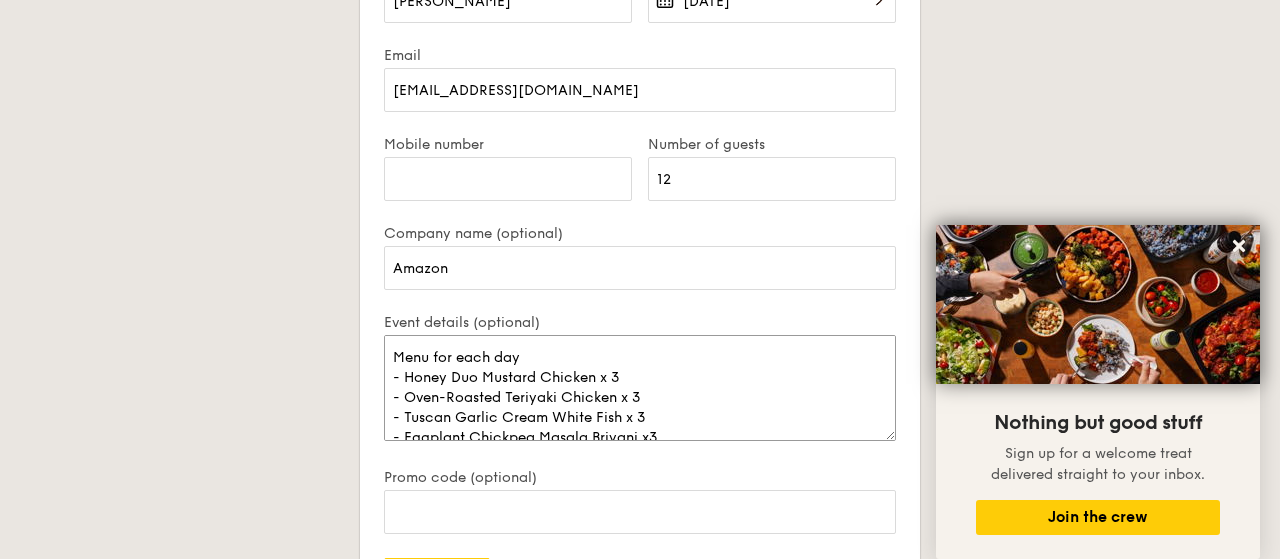 scroll, scrollTop: 7, scrollLeft: 0, axis: vertical 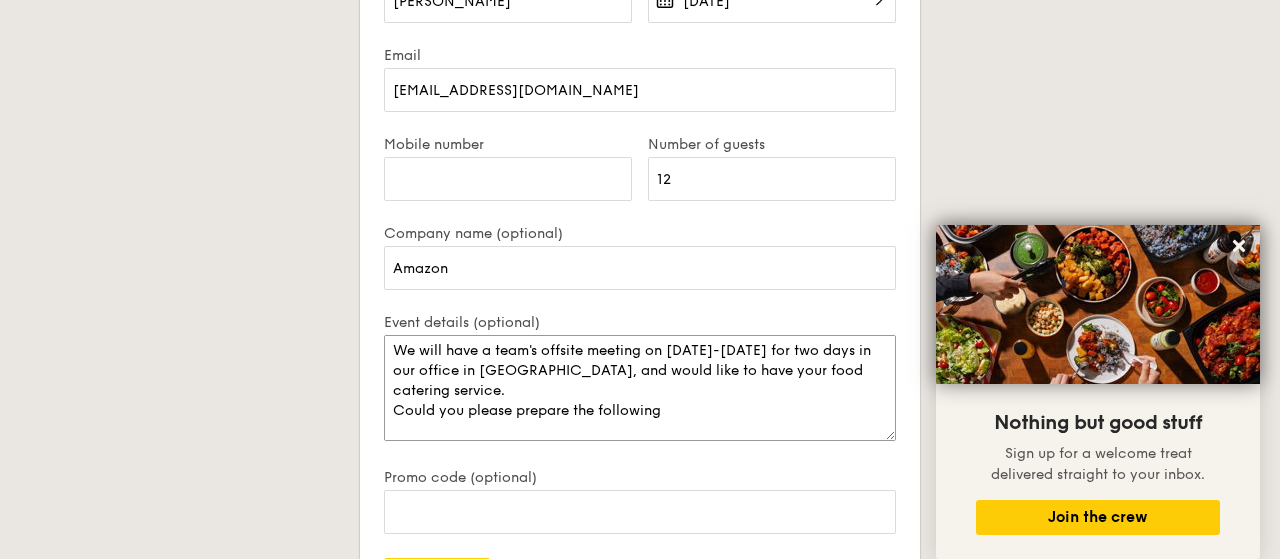 click on "We will have a team's offsite meeting on [DATE]-[DATE] for two days in our office in [GEOGRAPHIC_DATA], and would like to have your food catering service.
Could you please prepare the following
Menu for each day
- Honey Duo Mustard Chicken x 3
- Oven-Roasted Teriyaki Chicken x 3
- Tuscan Garlic Cream White Fish x 3
- Eggplant Chickpea Masala Briyani x3" at bounding box center [640, 388] 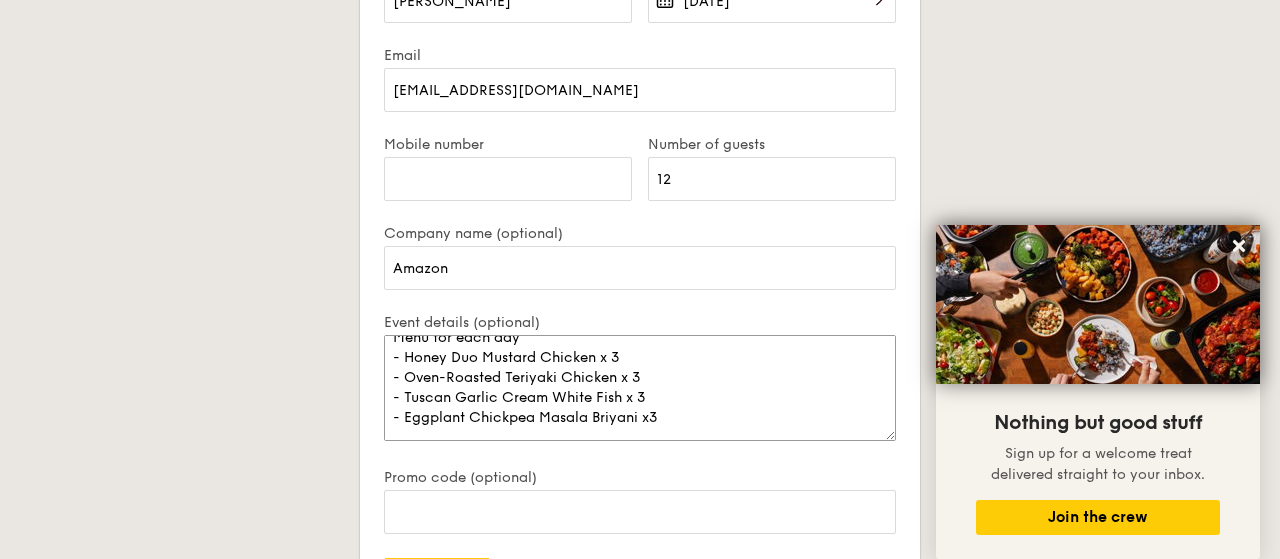 scroll, scrollTop: 120, scrollLeft: 0, axis: vertical 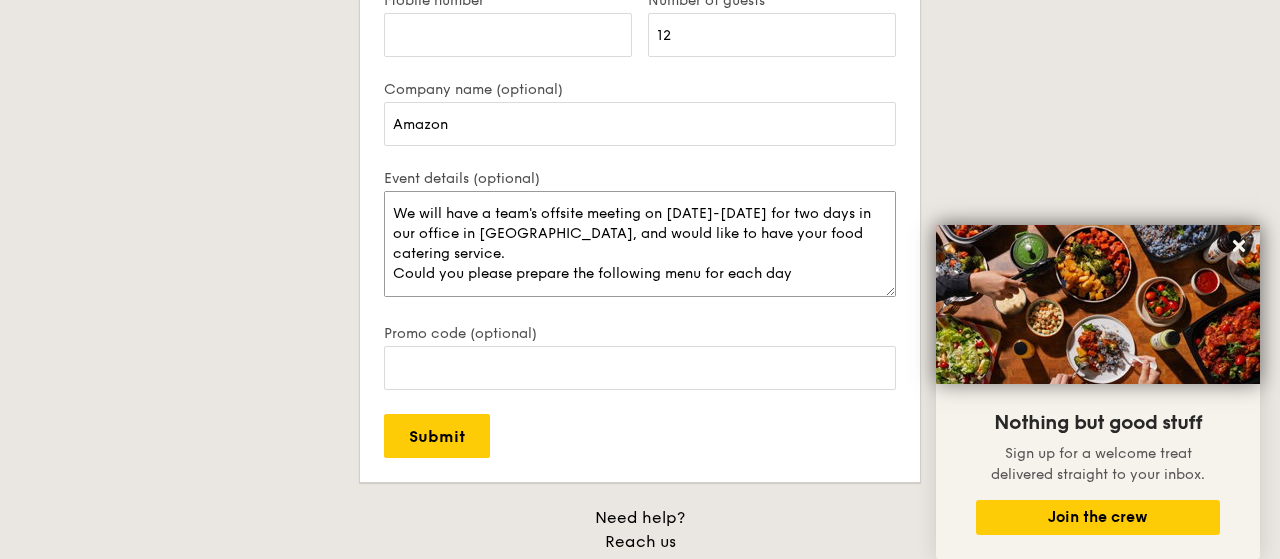 click on "We will have a team's offsite meeting on [DATE]-[DATE] for two days in our office in [GEOGRAPHIC_DATA], and would like to have your food catering service.
Could you please prepare the following menu for each day
Menu for each day
- Honey Duo Mustard Chicken x 3
- Oven-Roasted Teriyaki Chicken x 3
- Tuscan Garlic Cream White Fish x 3
- Eggplant Chickpea Masala Briyani x3" at bounding box center (640, 244) 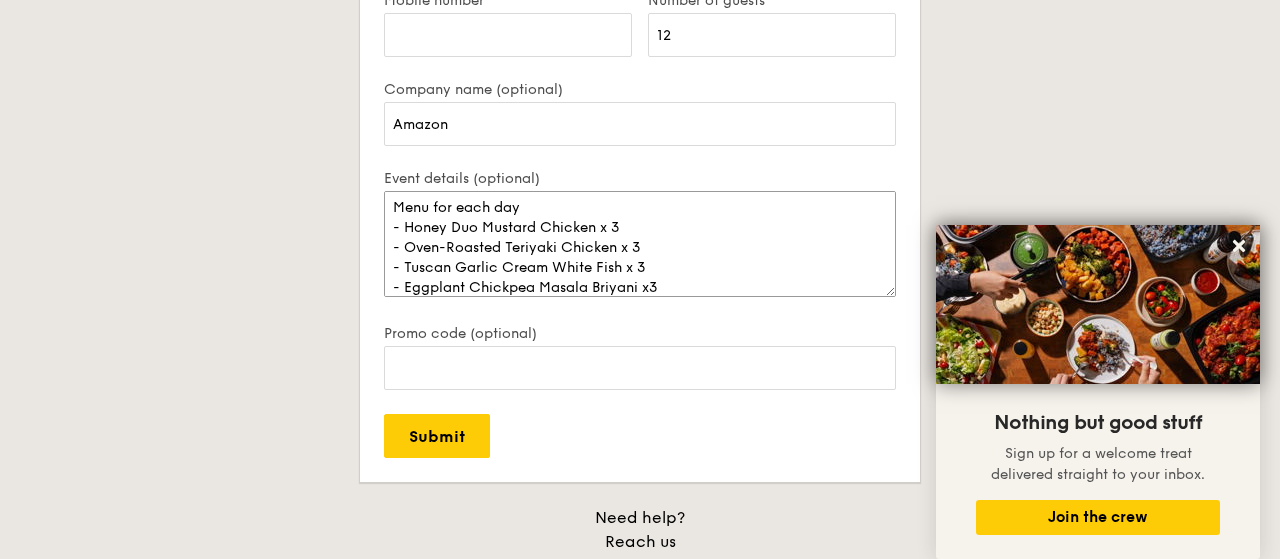 scroll, scrollTop: 140, scrollLeft: 0, axis: vertical 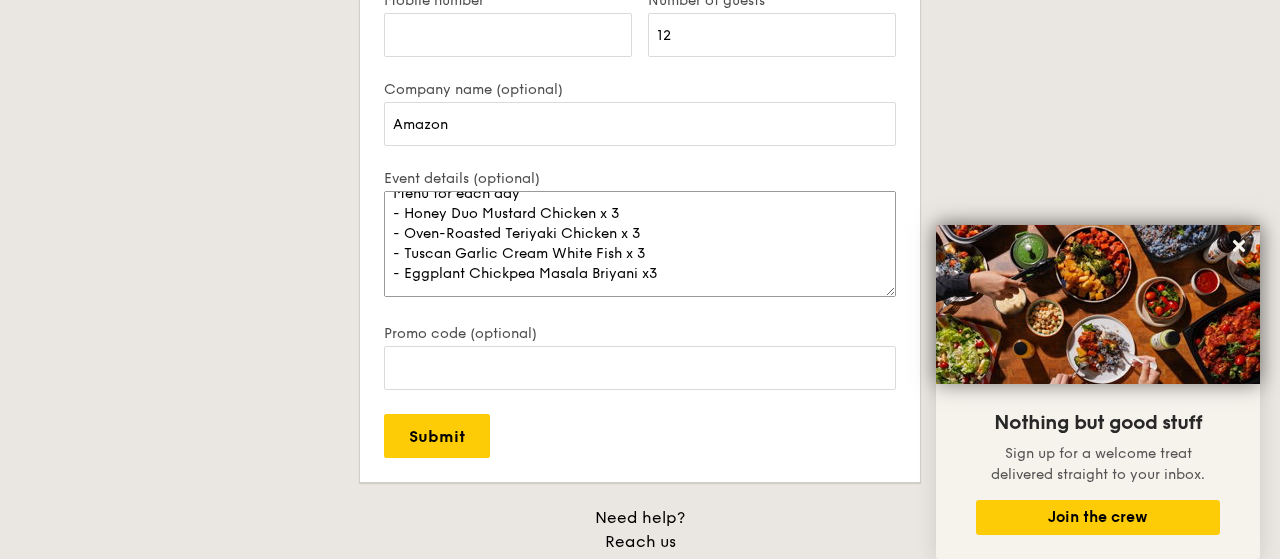 click on "We will have a team's offsite meeting on [DATE]-[DATE] for two days in our office in [GEOGRAPHIC_DATA], and would like to have your food catering service.
Could you please prepare the following menu for each day? The lunch is planned to be at around 12:30 each day.
Menu for each day
- Honey Duo Mustard Chicken x 3
- Oven-Roasted Teriyaki Chicken x 3
- Tuscan Garlic Cream White Fish x 3
- Eggplant Chickpea Masala Briyani x3" at bounding box center [640, 244] 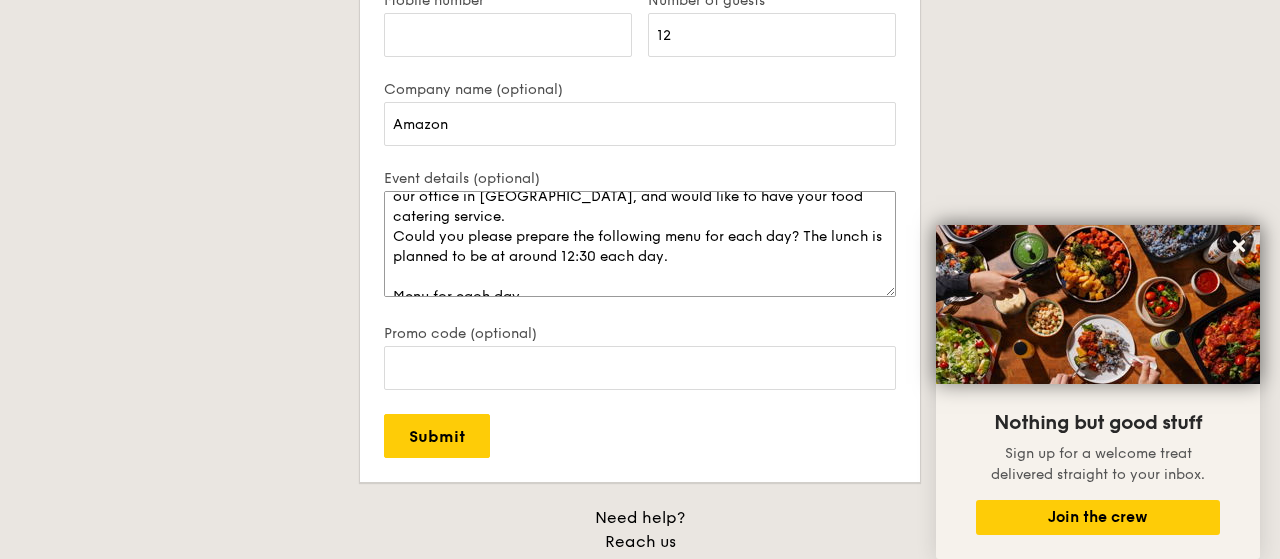 scroll, scrollTop: 0, scrollLeft: 0, axis: both 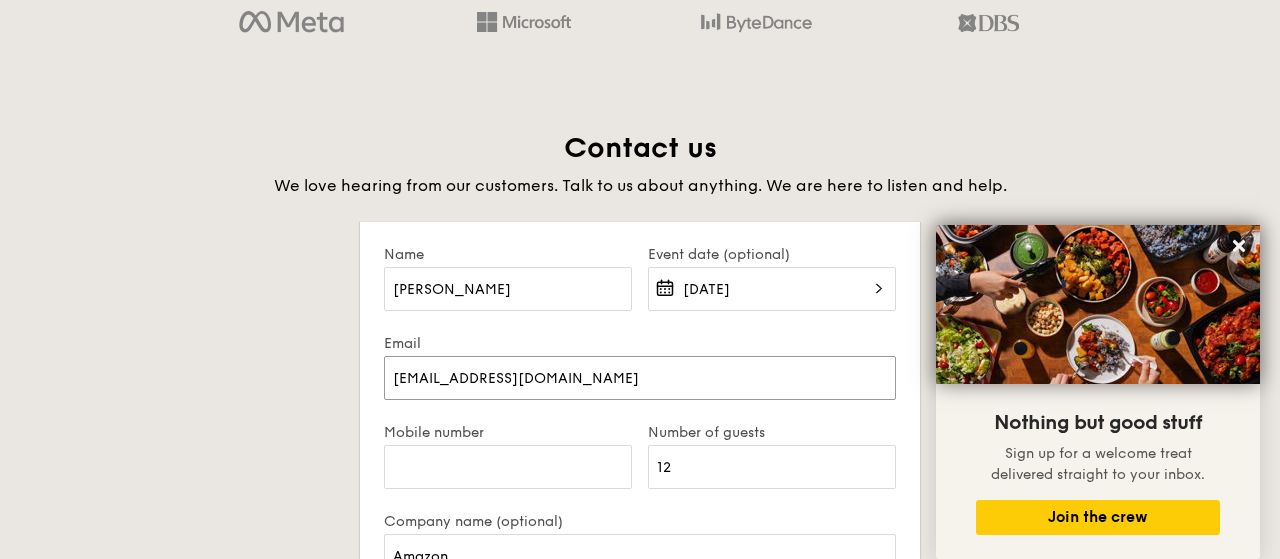 click on "[EMAIL_ADDRESS][DOMAIN_NAME]" at bounding box center (640, 378) 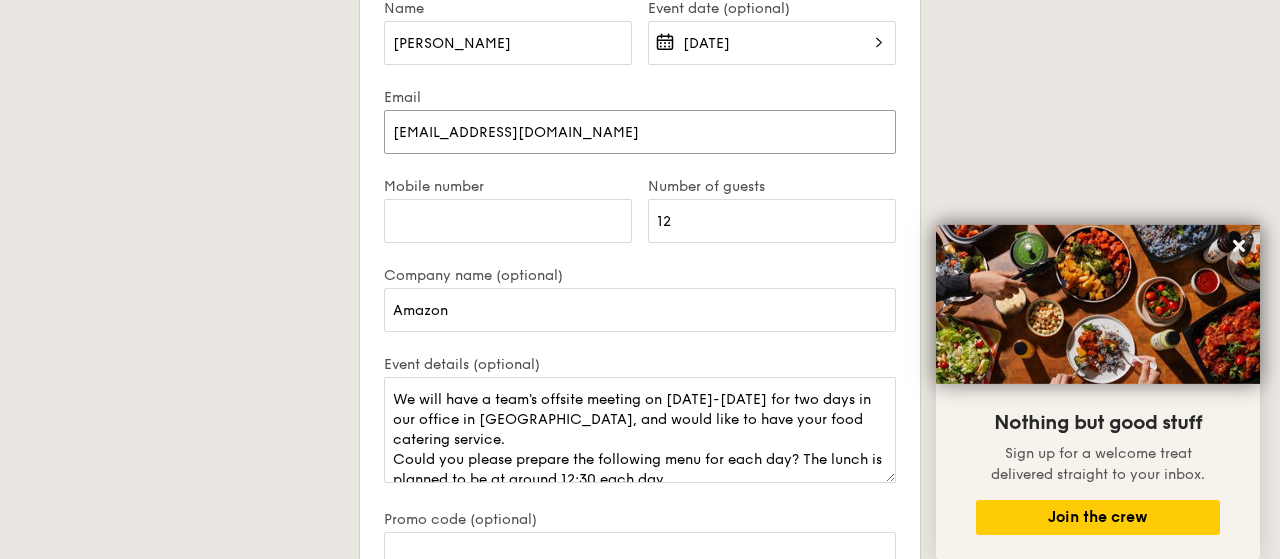 scroll, scrollTop: 3600, scrollLeft: 0, axis: vertical 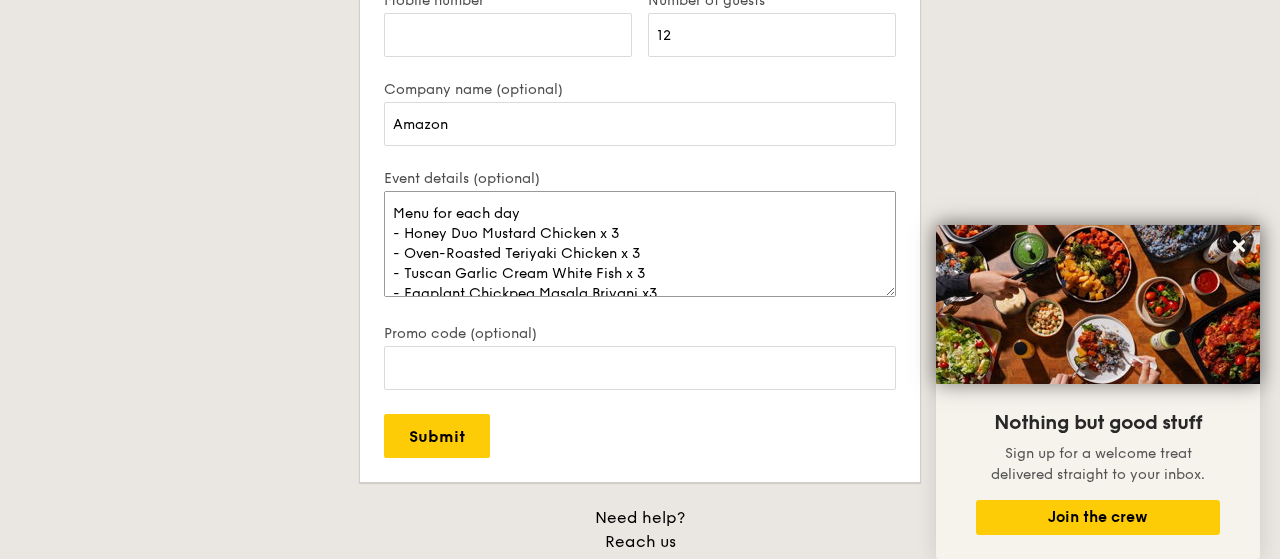 click on "We will have a team's offsite meeting on [DATE]-[DATE] for two days in our office in [GEOGRAPHIC_DATA], and would like to have your food catering service.
Could you please prepare the following menu for each day? The lunch is planned to be at around 12:30 each day.
Menu for each day
- Honey Duo Mustard Chicken x 3
- Oven-Roasted Teriyaki Chicken x 3
- Tuscan Garlic Cream White Fish x 3
- Eggplant Chickpea Masala Briyani x3" at bounding box center (640, 244) 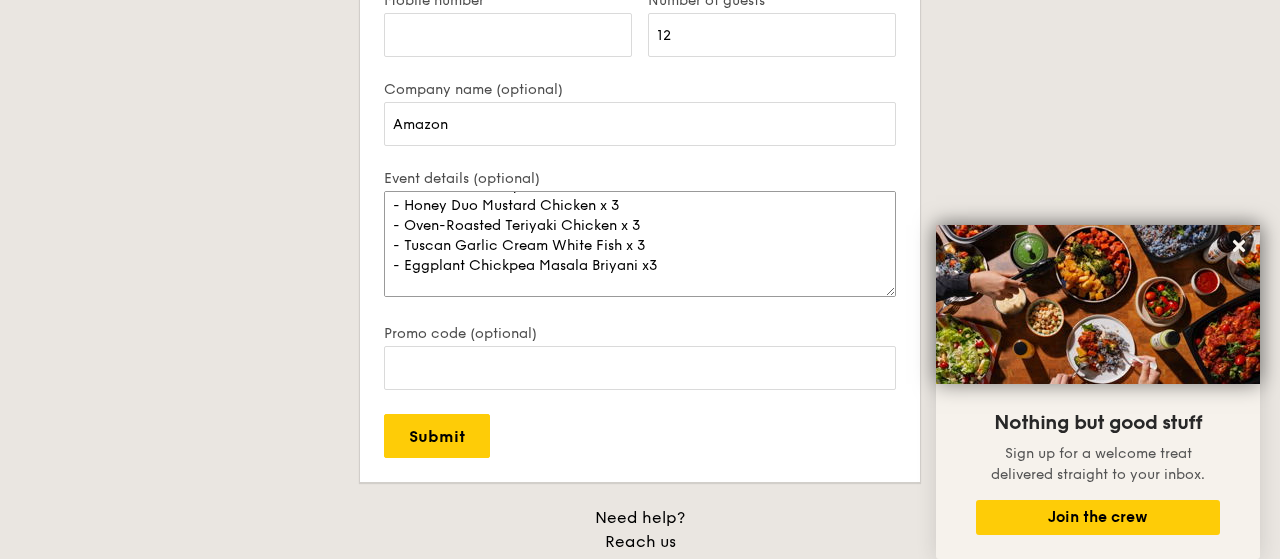 scroll, scrollTop: 167, scrollLeft: 0, axis: vertical 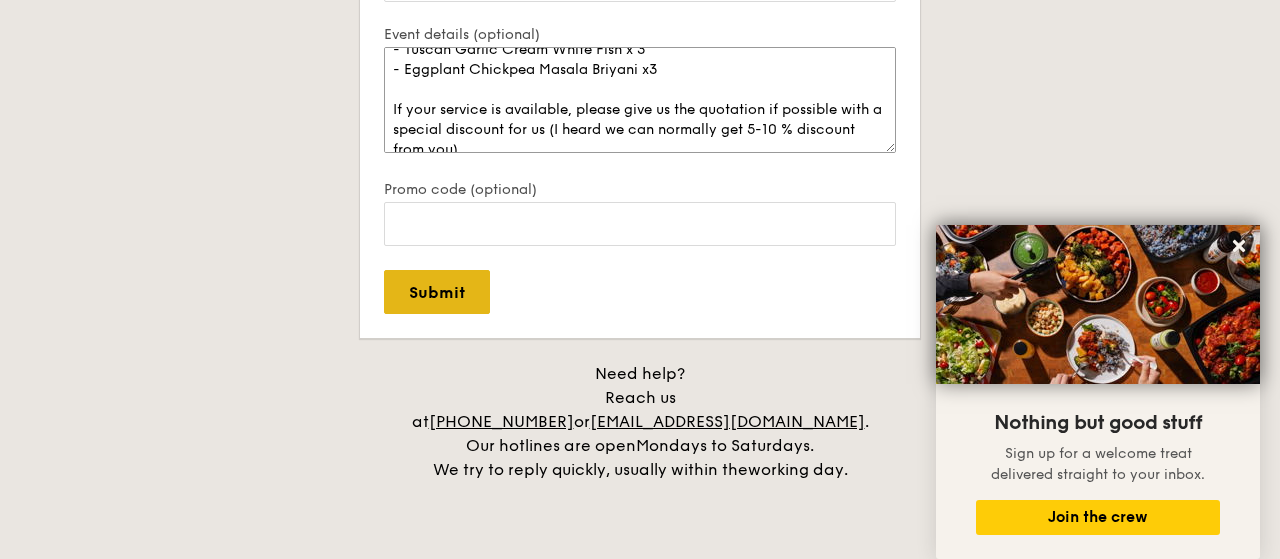 type on "We will have a team's offsite meeting on [DATE]-[DATE] for two days in our office in [GEOGRAPHIC_DATA], and would like to have your food catering service.
Could you please prepare the following menu for each day? The lunch is planned to be at around 12:30 each day.
Menu for each day
- Honey Duo Mustard Chicken x 3
- Oven-Roasted Teriyaki Chicken x 3
- Tuscan Garlic Cream White Fish x 3
- Eggplant Chickpea Masala Briyani x3
If your service is available, please give us the quotation if possible with a special discount for us (I heard we can normally get 5-10 % discount from you)." 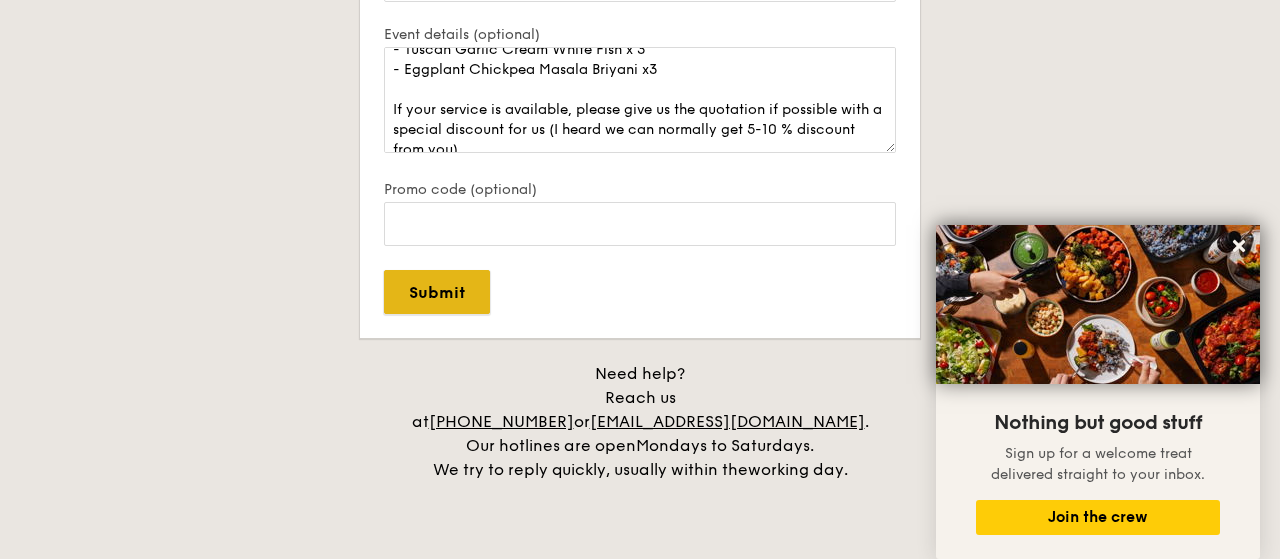 click on "Submit" at bounding box center (437, 292) 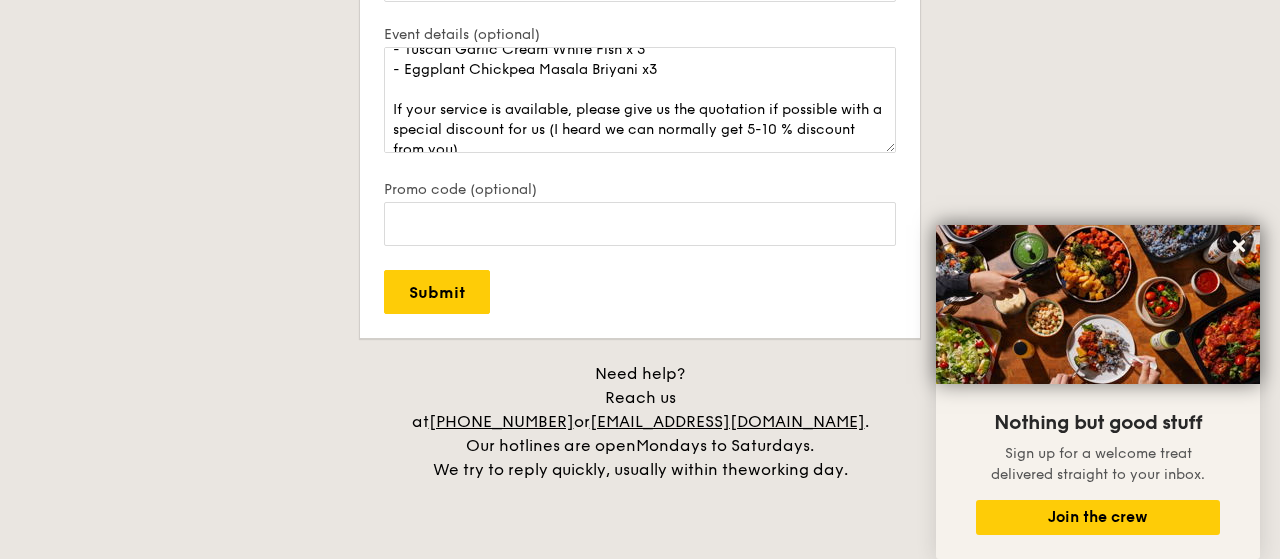 scroll, scrollTop: 3498, scrollLeft: 0, axis: vertical 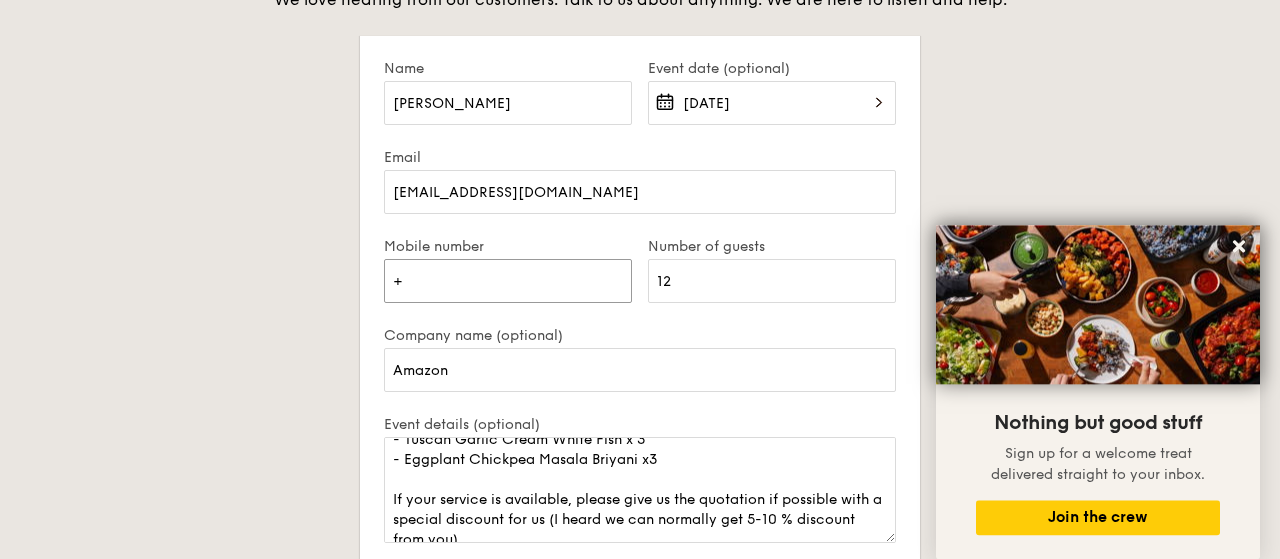 type on "+" 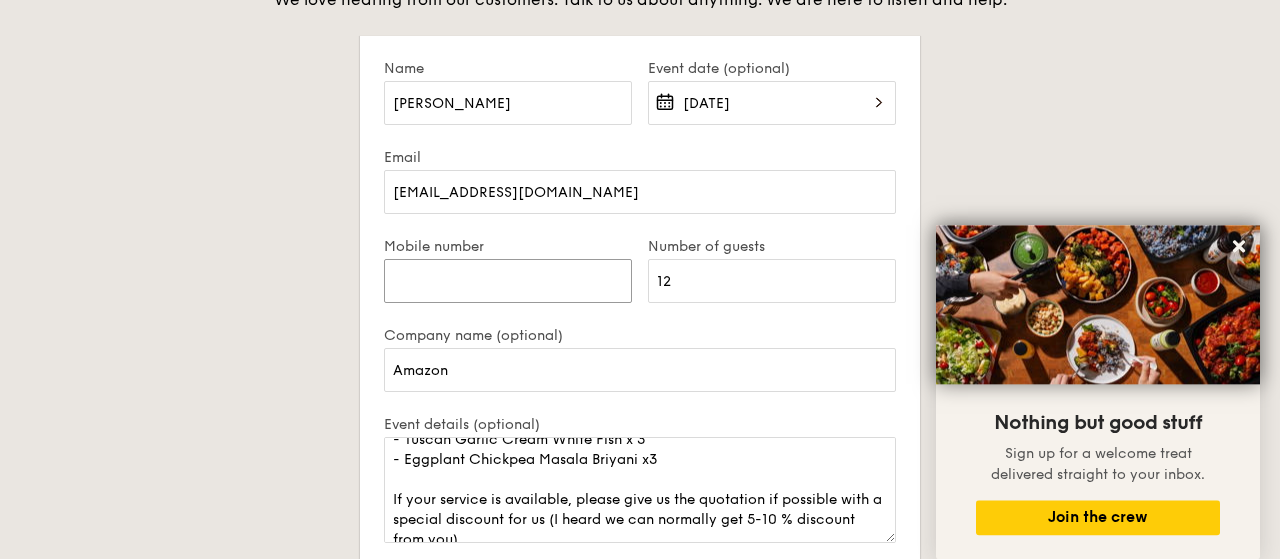 paste on "[PHONE_NUMBER]" 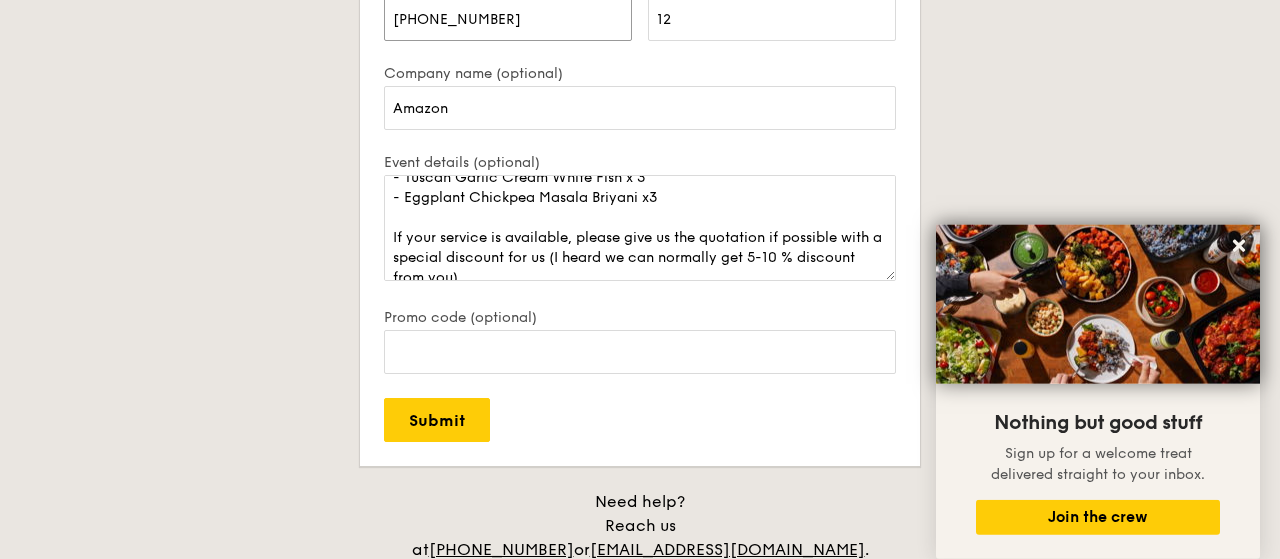 scroll, scrollTop: 4074, scrollLeft: 0, axis: vertical 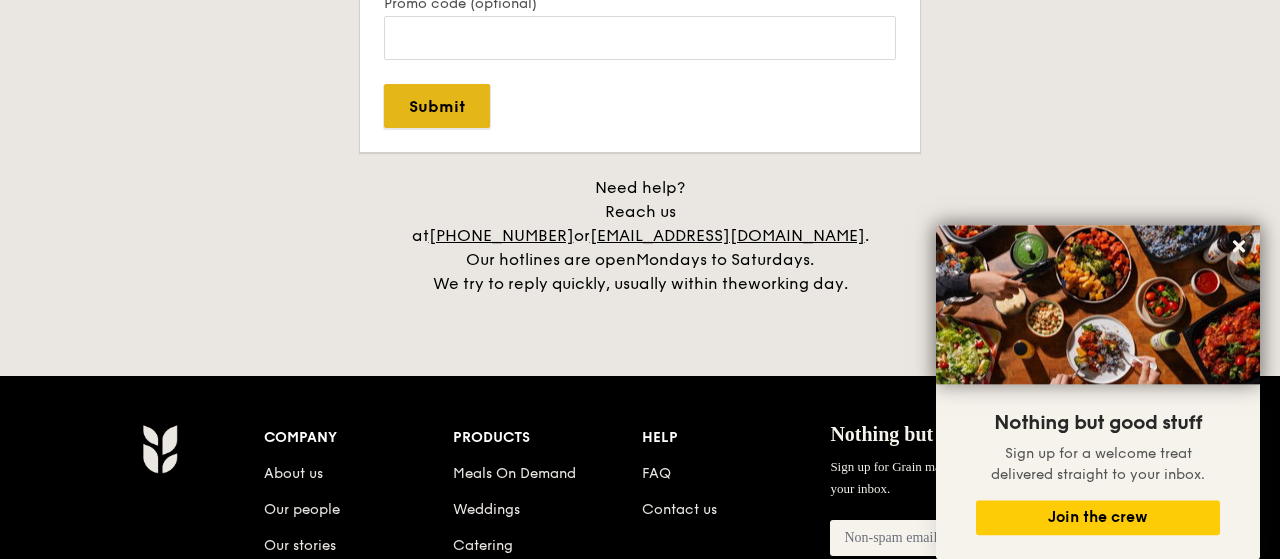 click on "Submit" at bounding box center [437, 106] 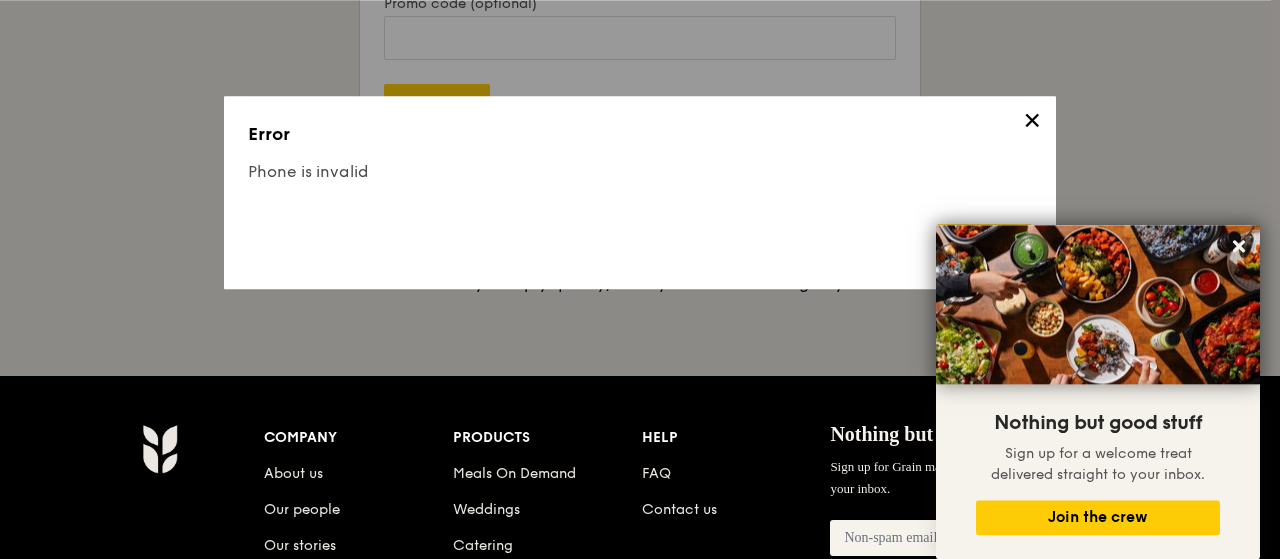 click on "✕" at bounding box center (1032, 124) 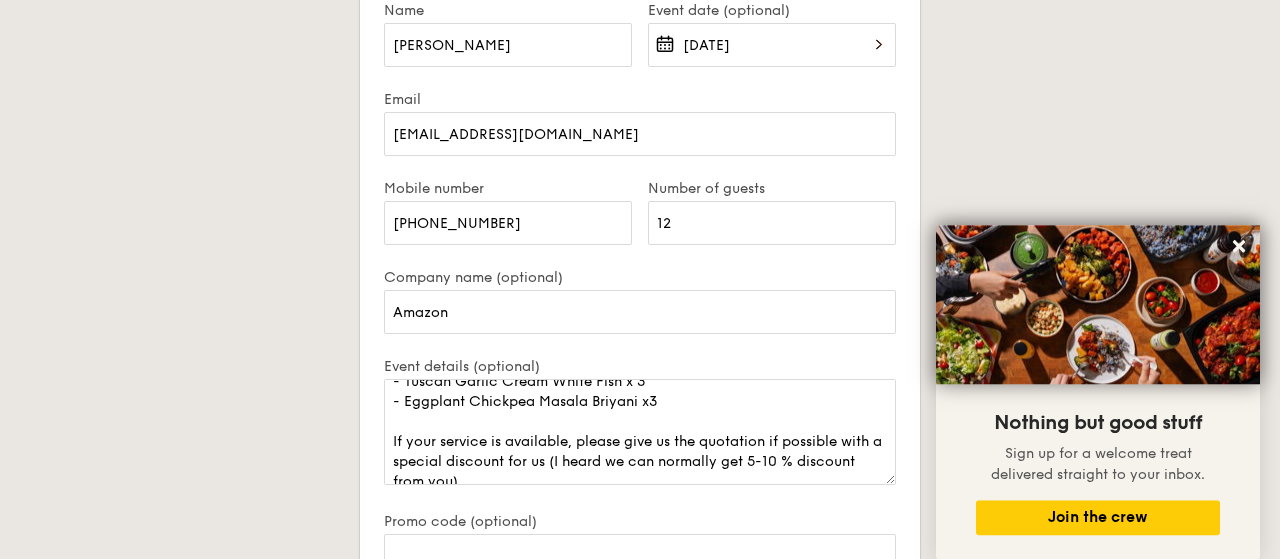 scroll, scrollTop: 3498, scrollLeft: 0, axis: vertical 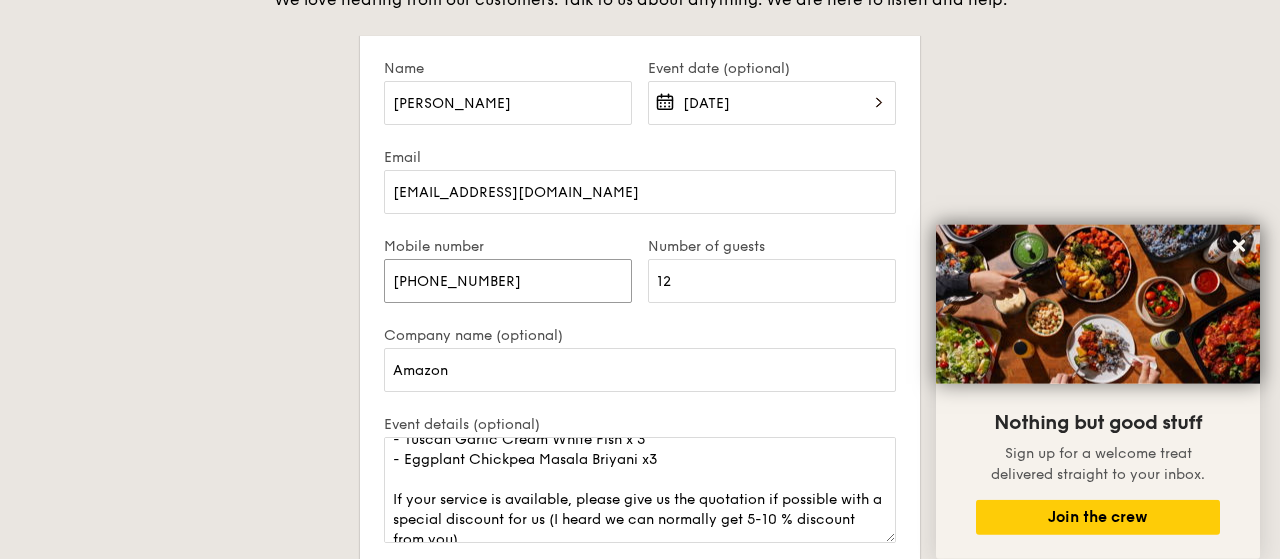 click on "[PHONE_NUMBER]" at bounding box center [508, 281] 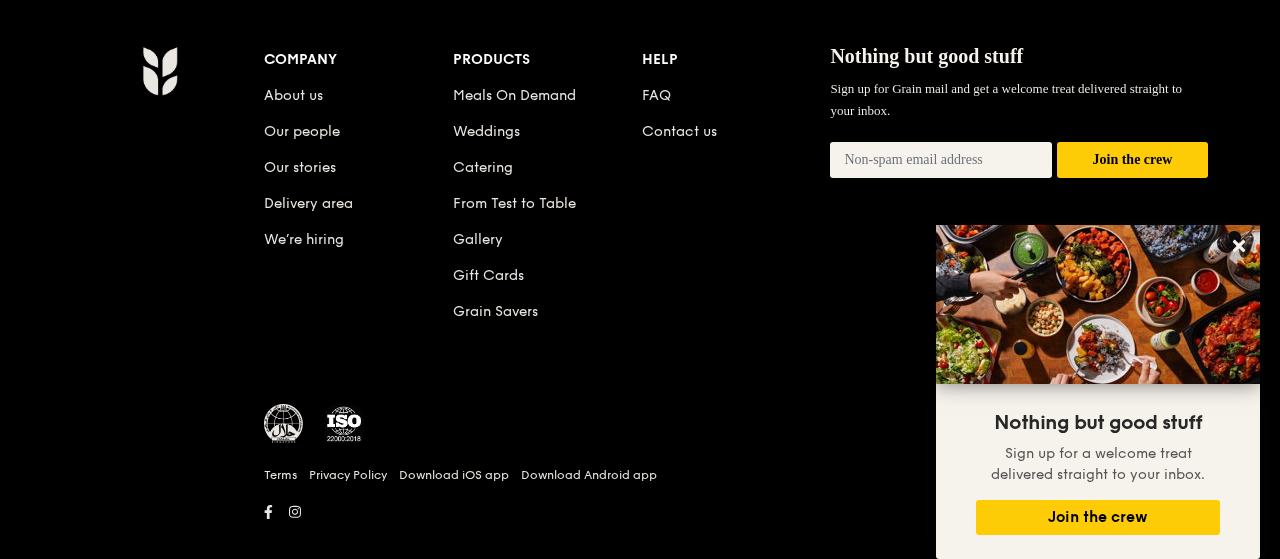 scroll, scrollTop: 3876, scrollLeft: 0, axis: vertical 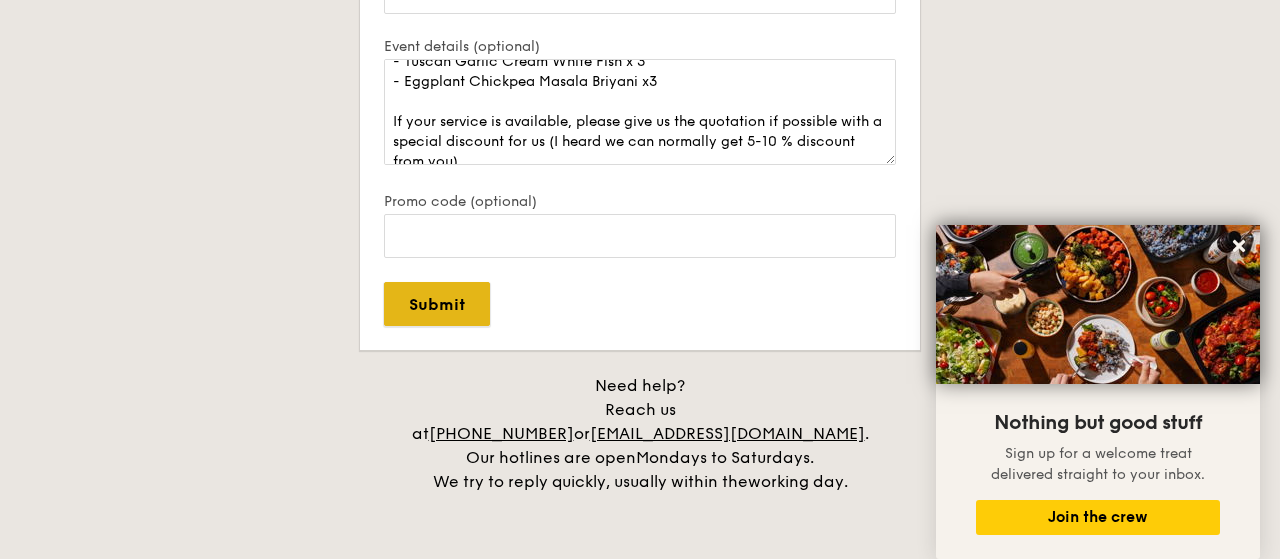 click on "Submit" at bounding box center [437, 304] 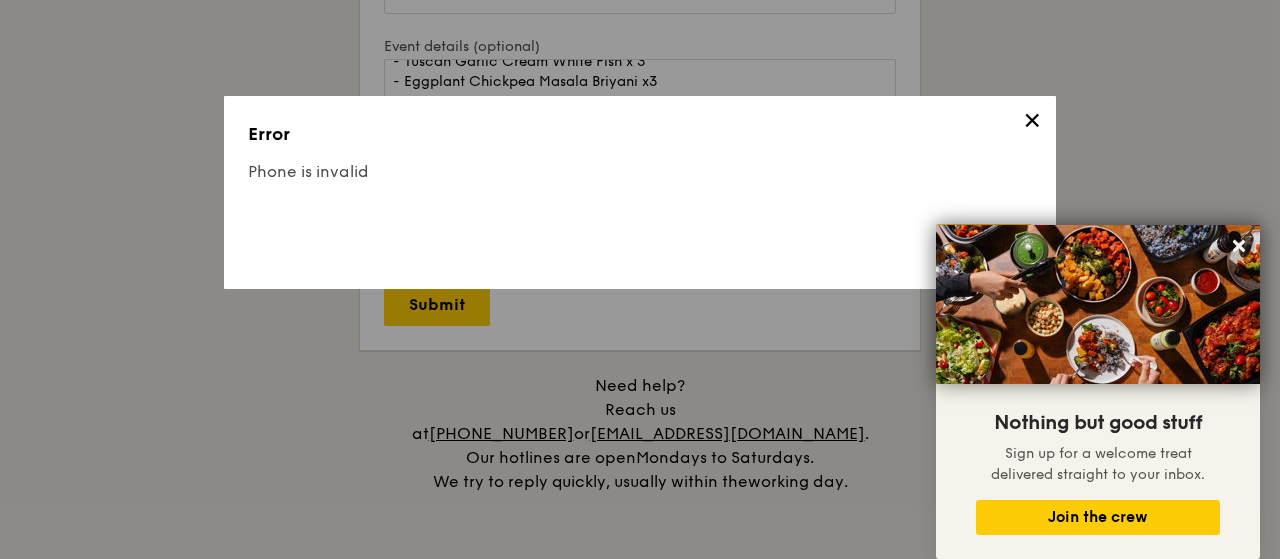 click on "✕" at bounding box center [1032, 124] 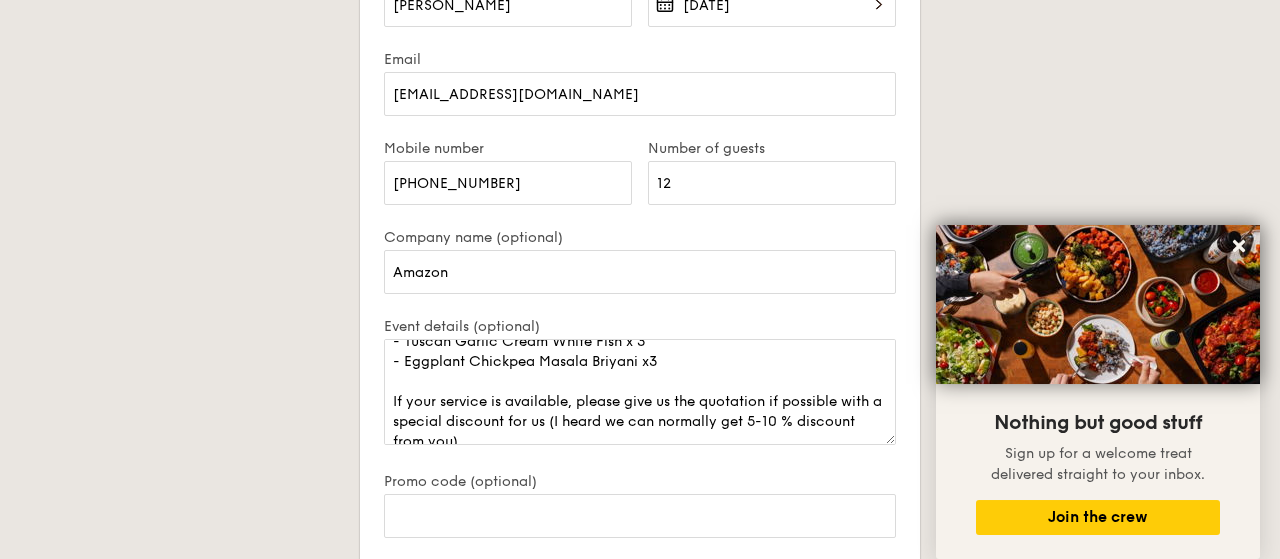 scroll, scrollTop: 3588, scrollLeft: 0, axis: vertical 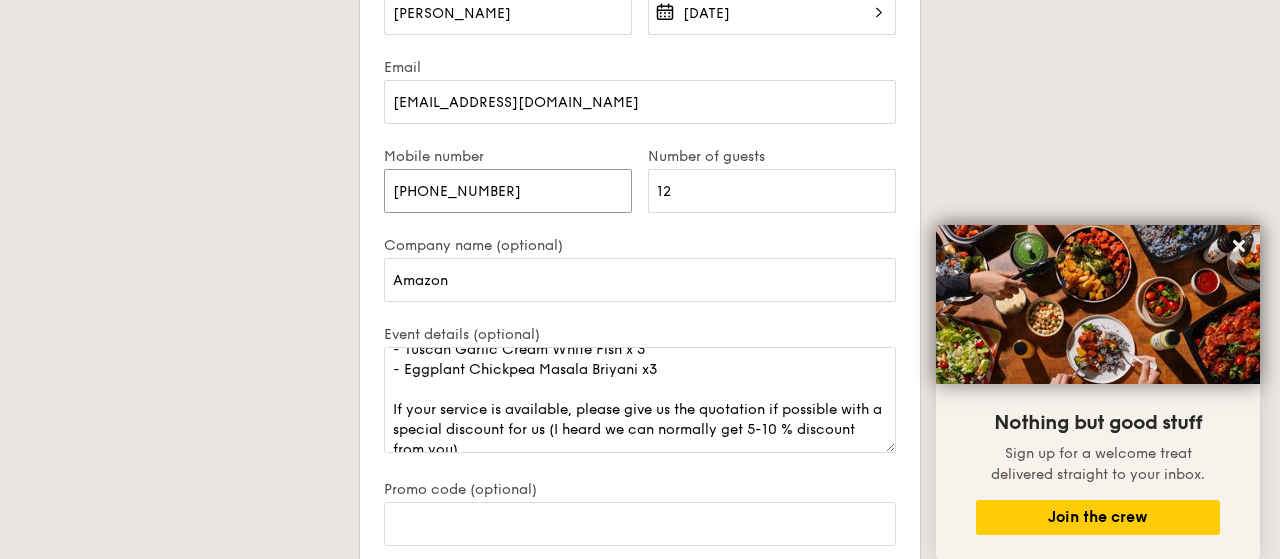 drag, startPoint x: 508, startPoint y: 189, endPoint x: 324, endPoint y: 186, distance: 184.02446 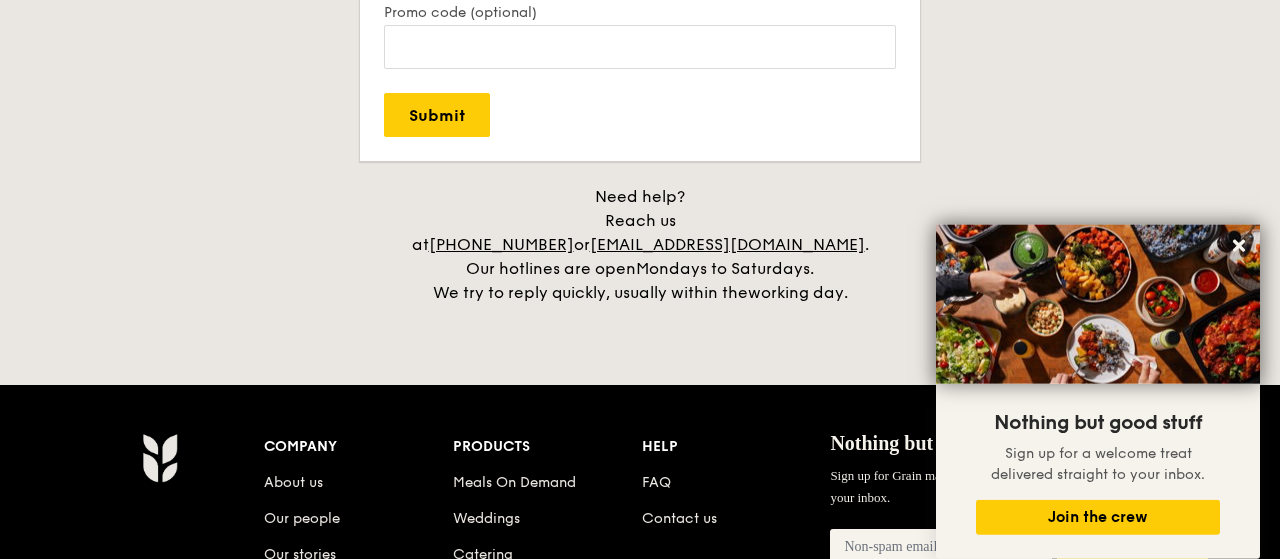 scroll, scrollTop: 4020, scrollLeft: 0, axis: vertical 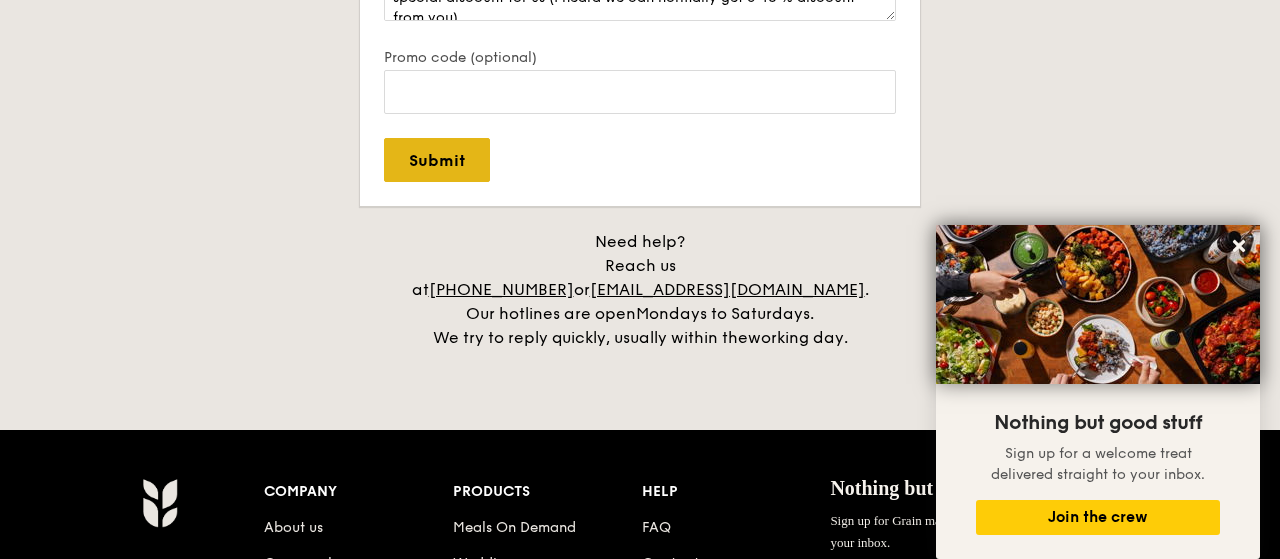 type on "NA" 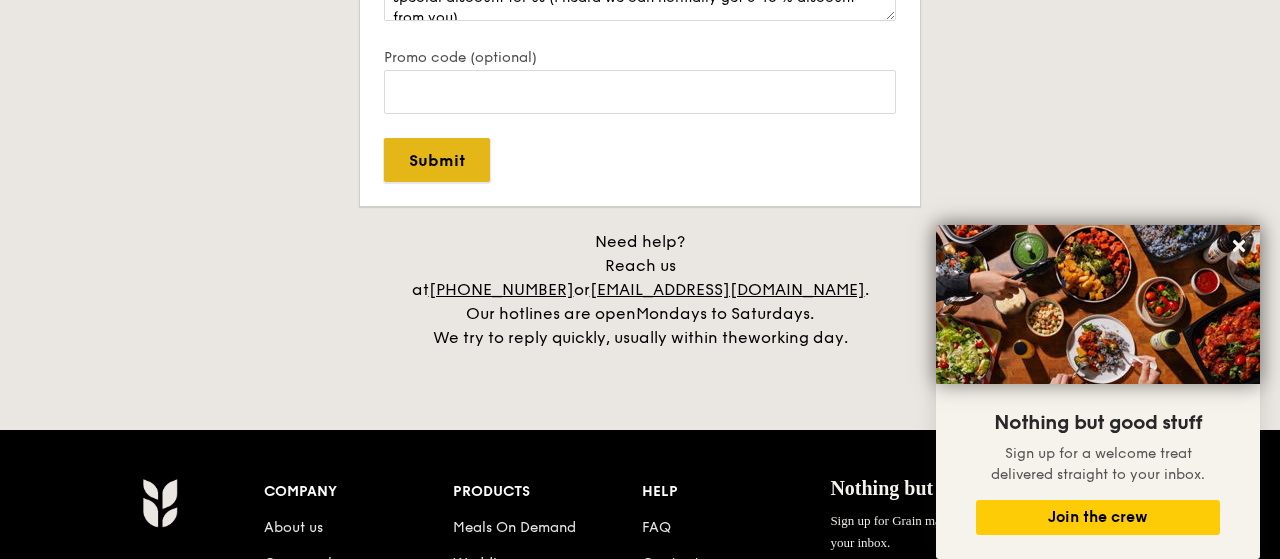 click on "Submit" at bounding box center (437, 160) 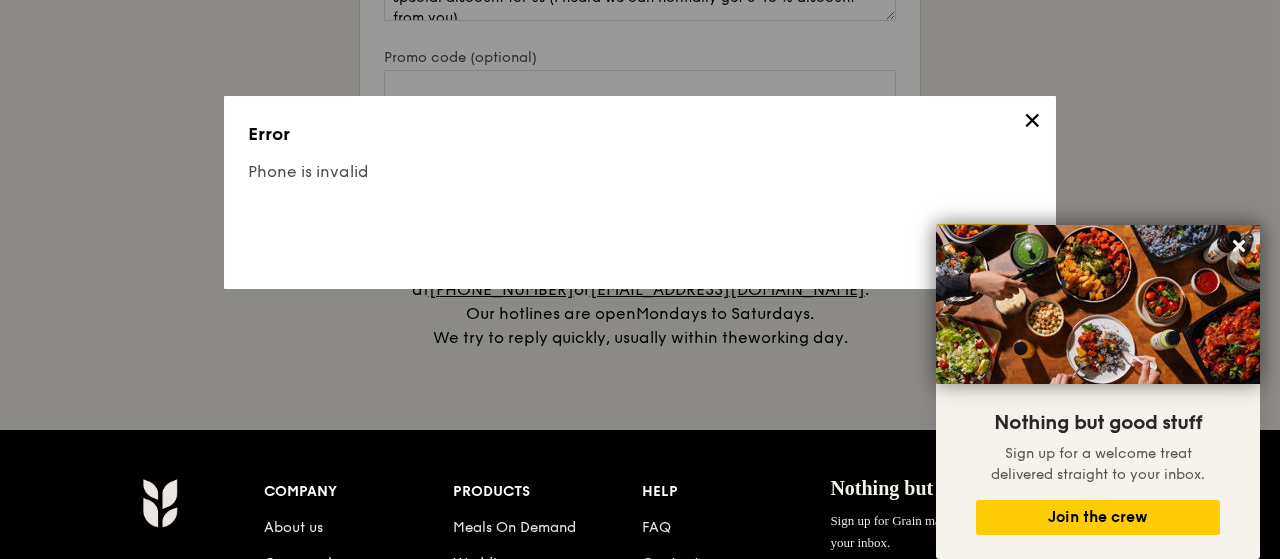 click on "✕" at bounding box center (1032, 124) 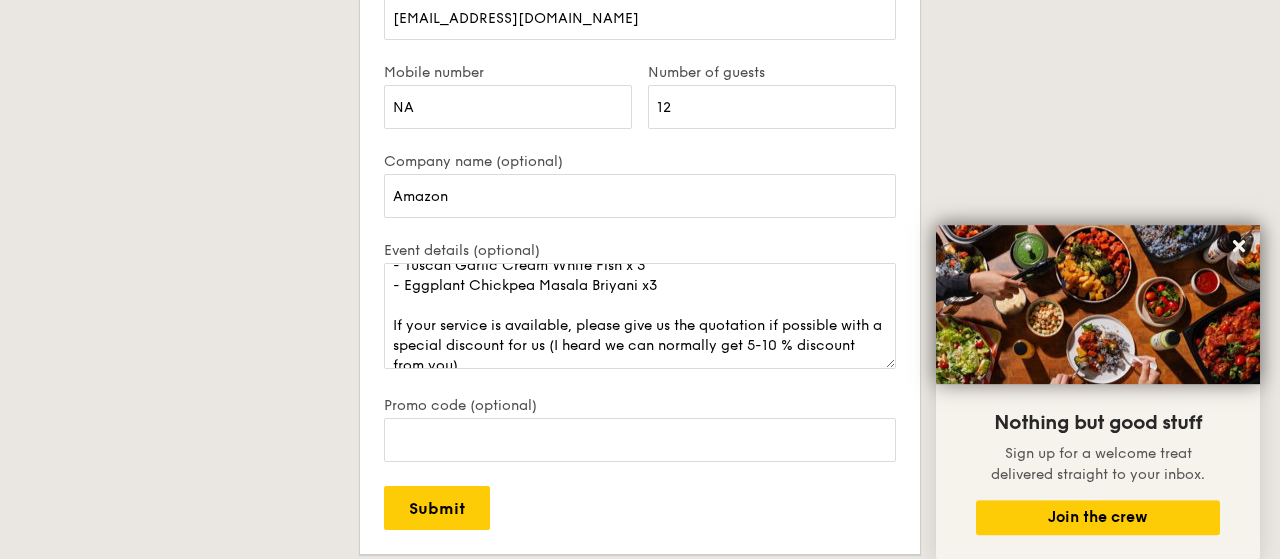 scroll, scrollTop: 3588, scrollLeft: 0, axis: vertical 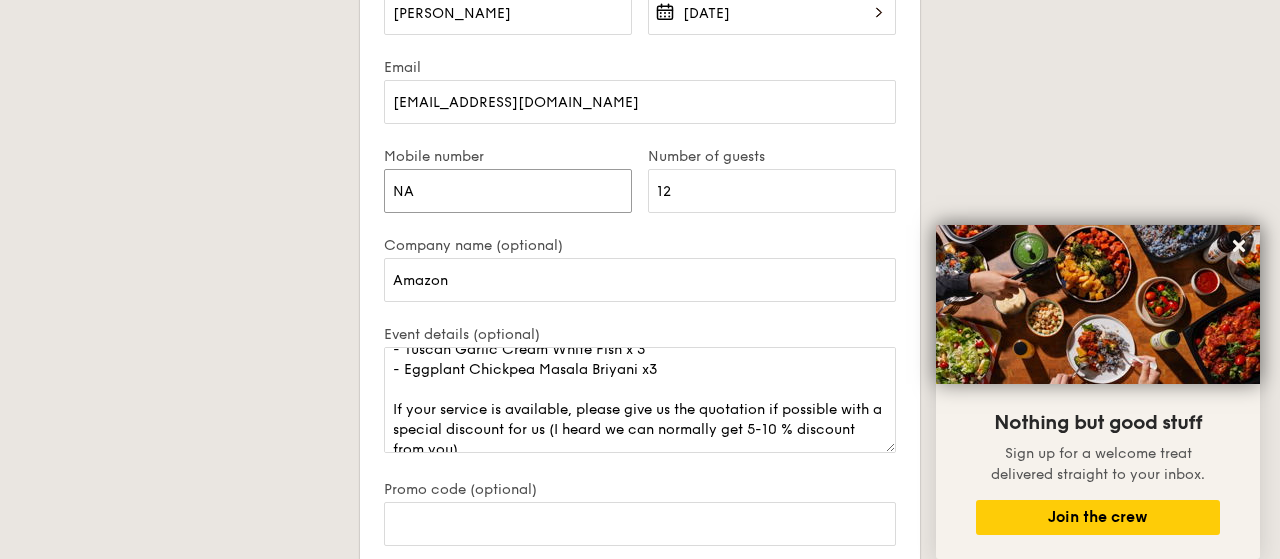 drag, startPoint x: 427, startPoint y: 194, endPoint x: 358, endPoint y: 181, distance: 70.21396 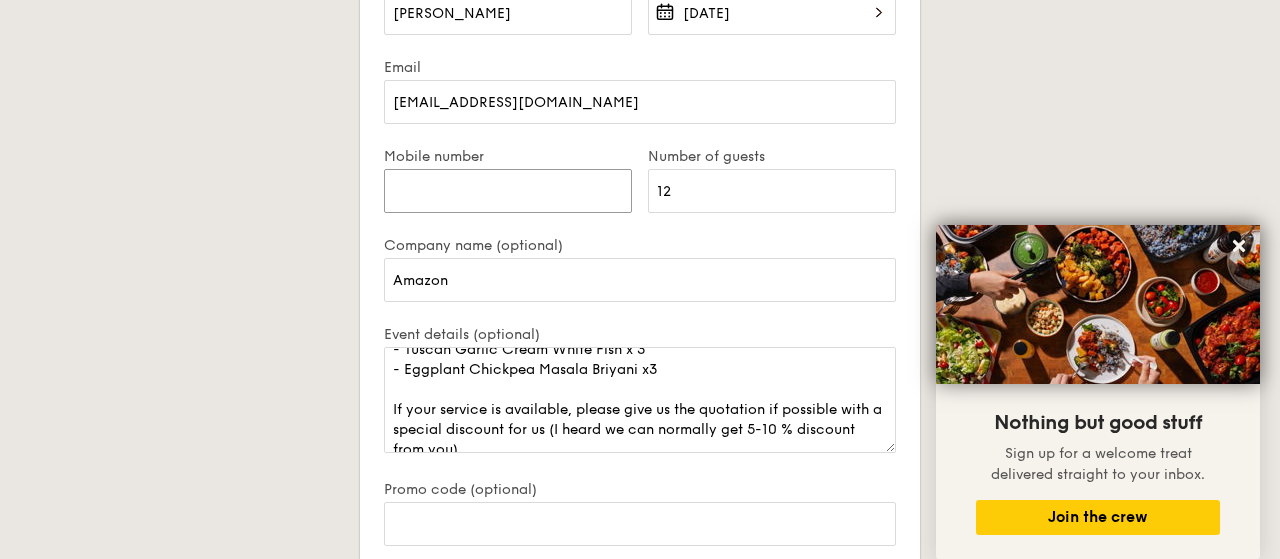 paste on "[PHONE_NUMBER]" 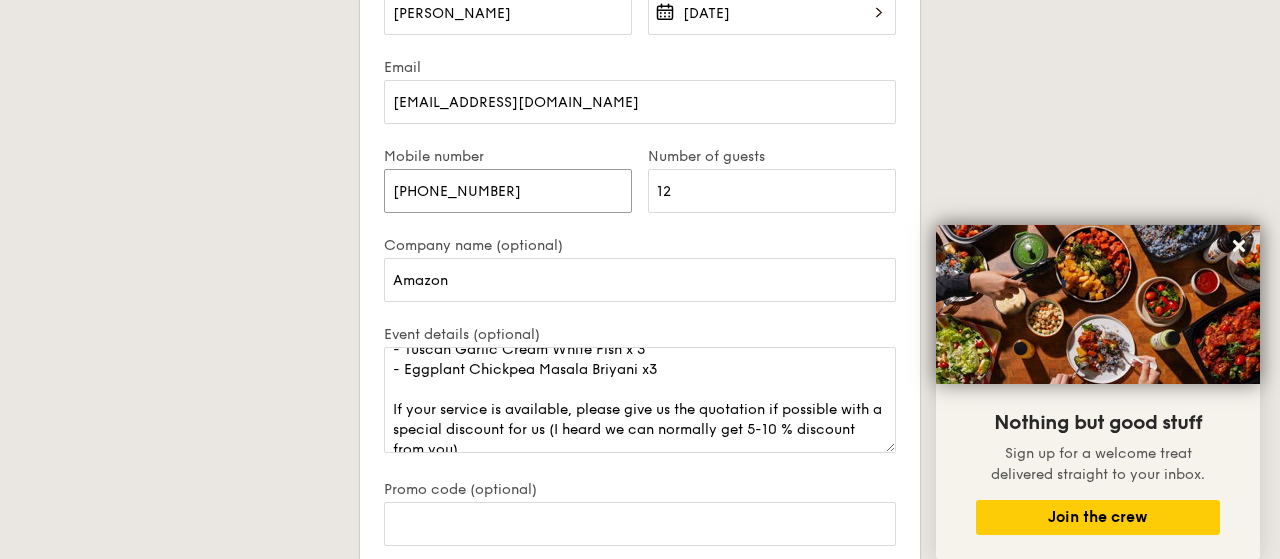 click on "[PHONE_NUMBER]" at bounding box center [508, 191] 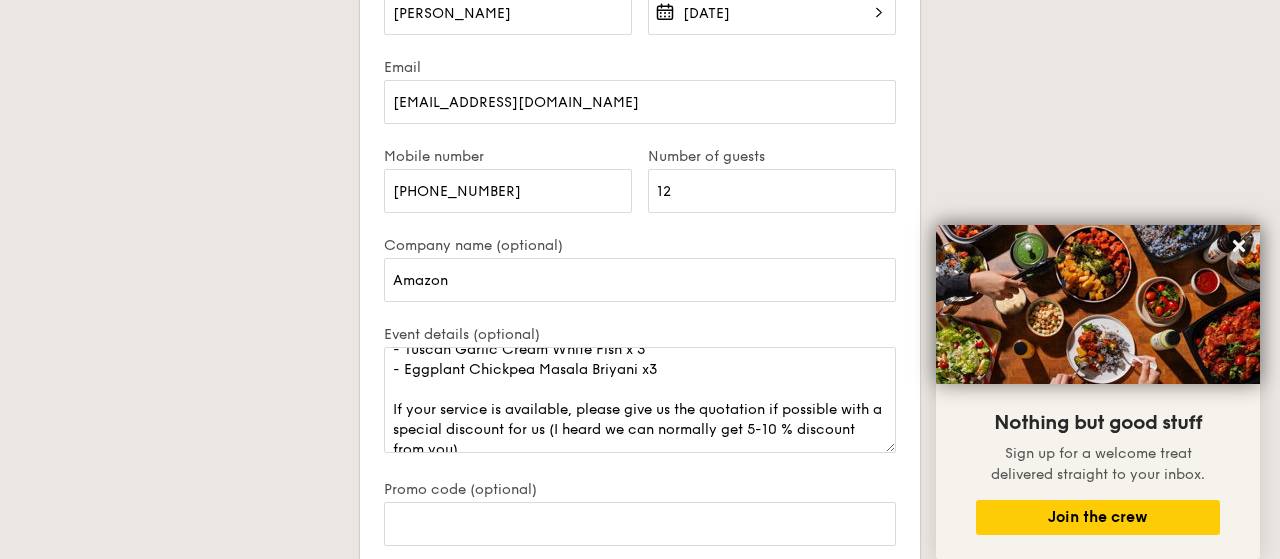 click on "Email
[EMAIL_ADDRESS][DOMAIN_NAME]" at bounding box center (640, 103) 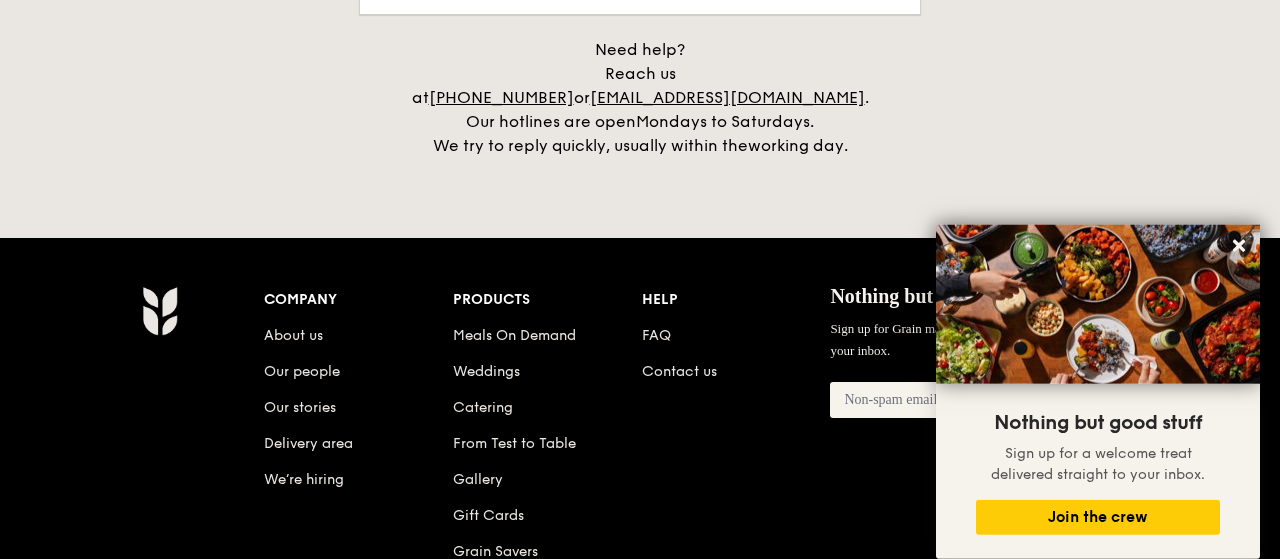scroll, scrollTop: 4020, scrollLeft: 0, axis: vertical 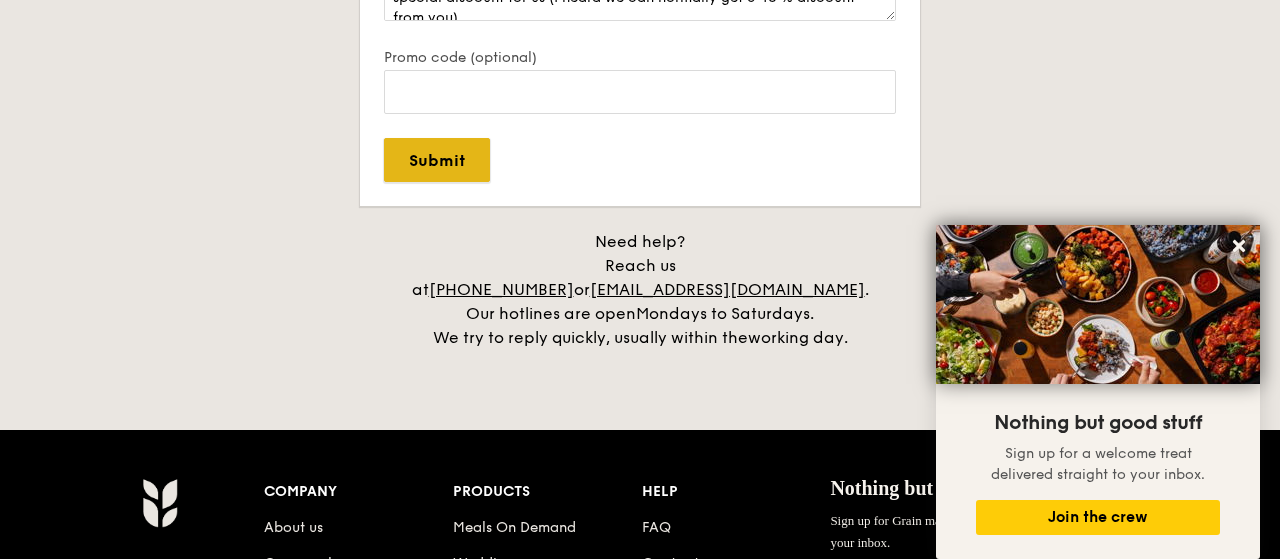 click on "Submit" at bounding box center [437, 160] 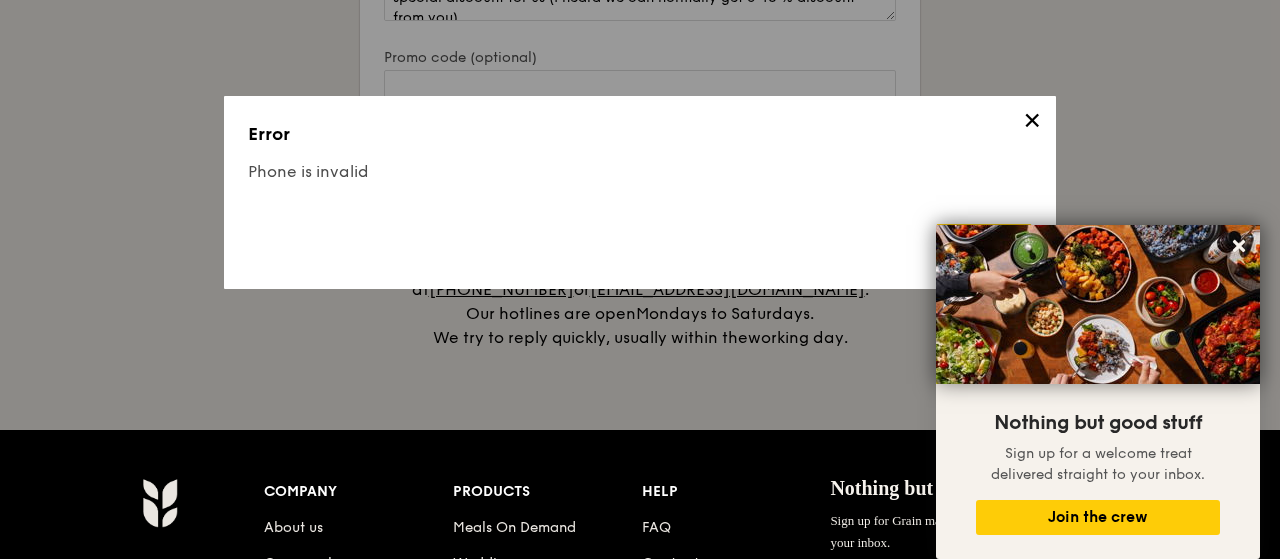 click on "✕" at bounding box center [1032, 124] 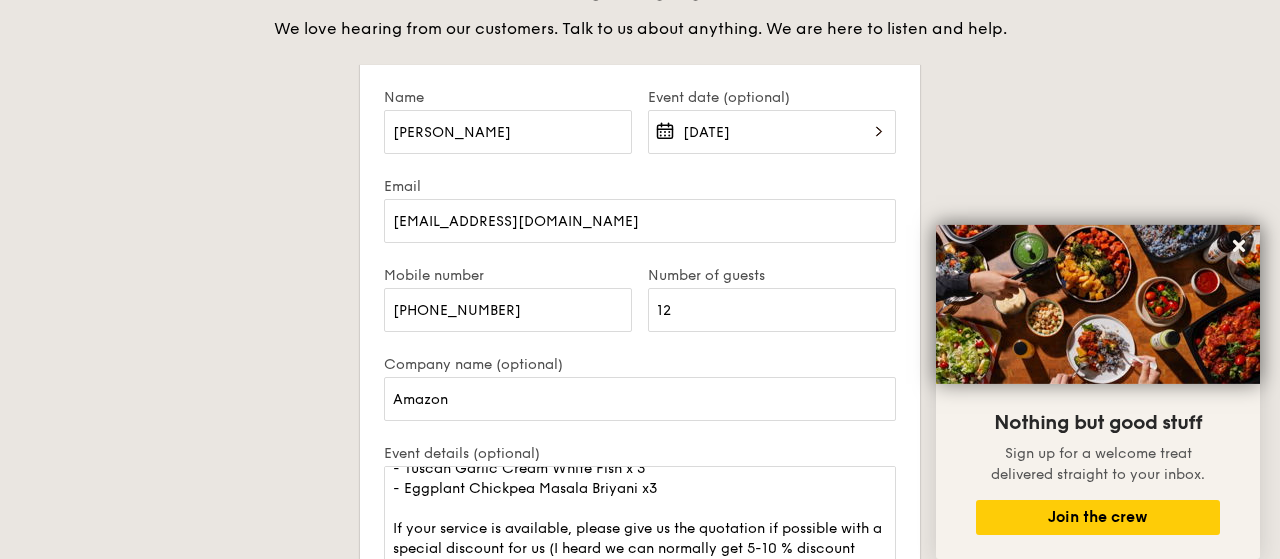 scroll, scrollTop: 3444, scrollLeft: 0, axis: vertical 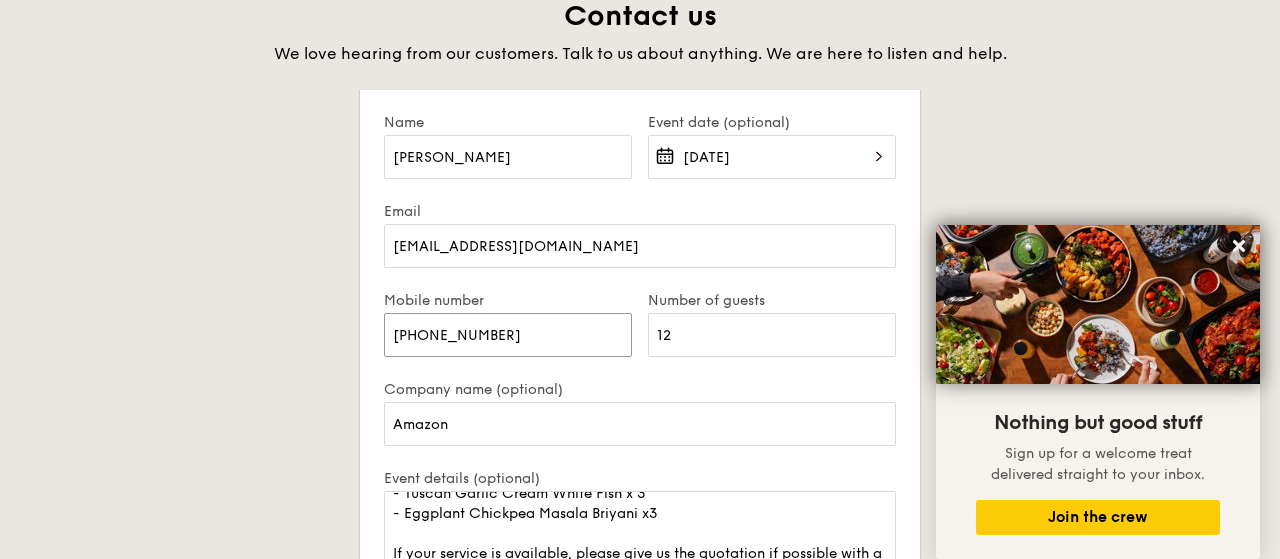 click on "[PHONE_NUMBER]" at bounding box center [508, 335] 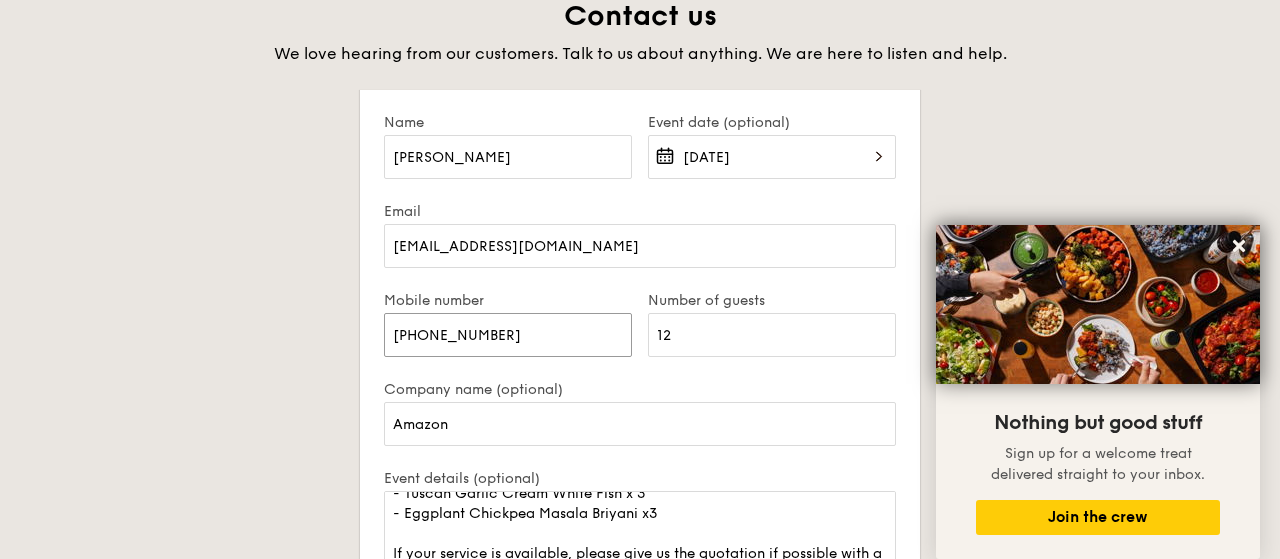 click on "[PHONE_NUMBER]" at bounding box center [508, 335] 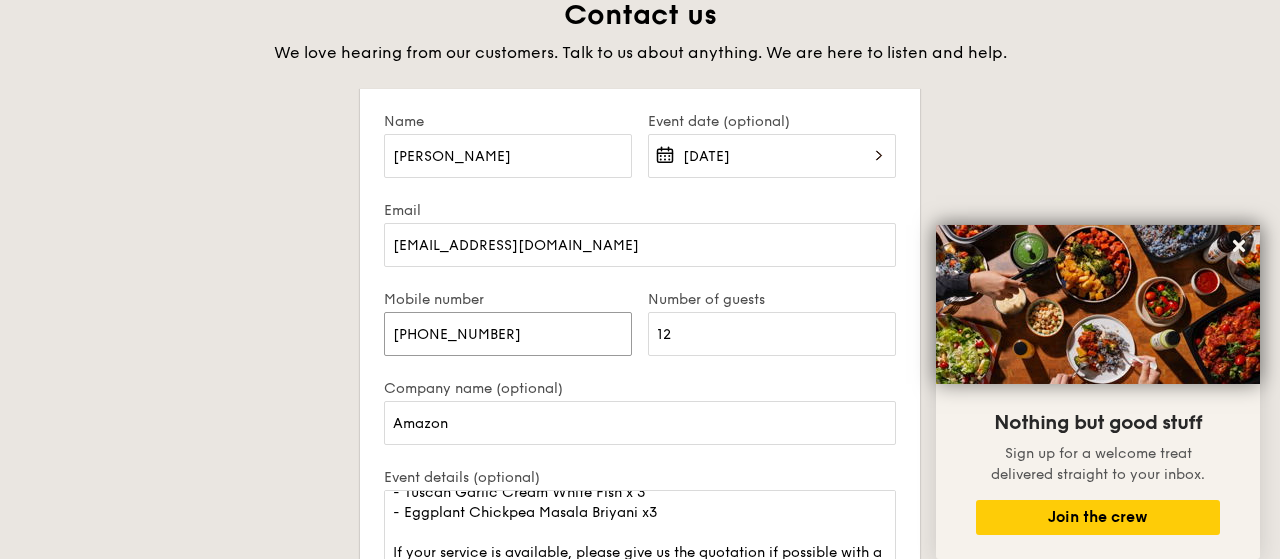 scroll, scrollTop: 3300, scrollLeft: 0, axis: vertical 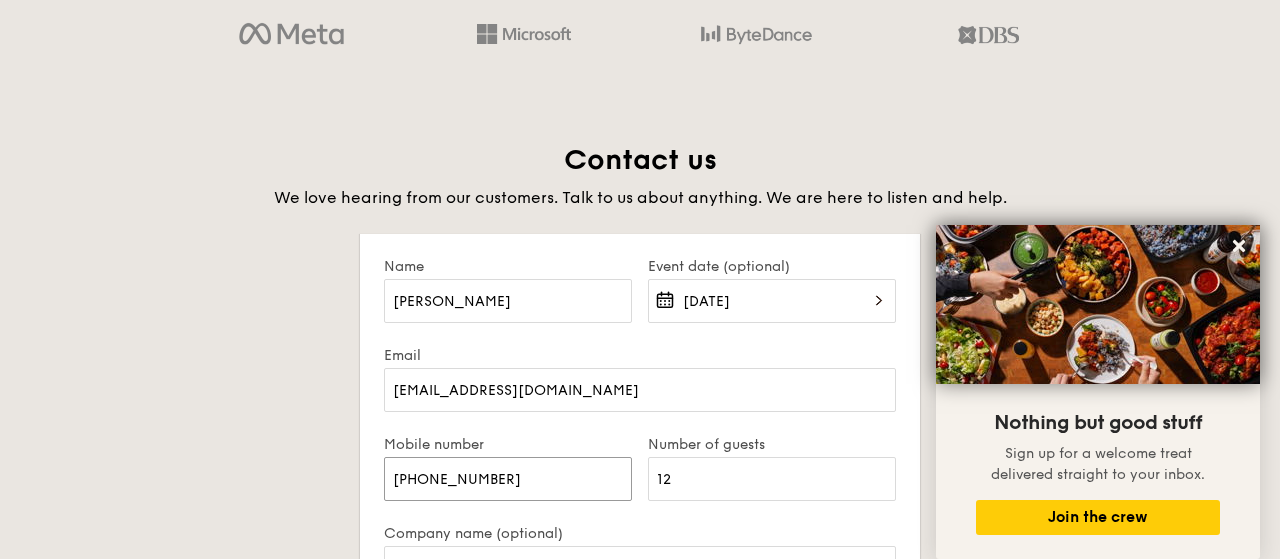 type on "[PHONE_NUMBER]" 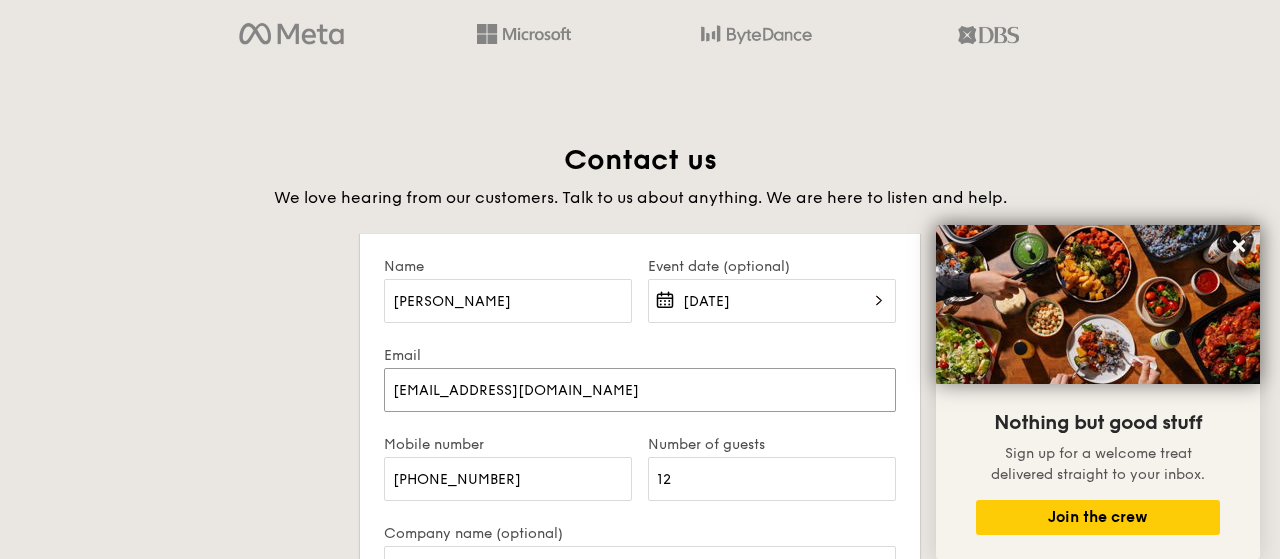 click on "[EMAIL_ADDRESS][DOMAIN_NAME]" at bounding box center [640, 390] 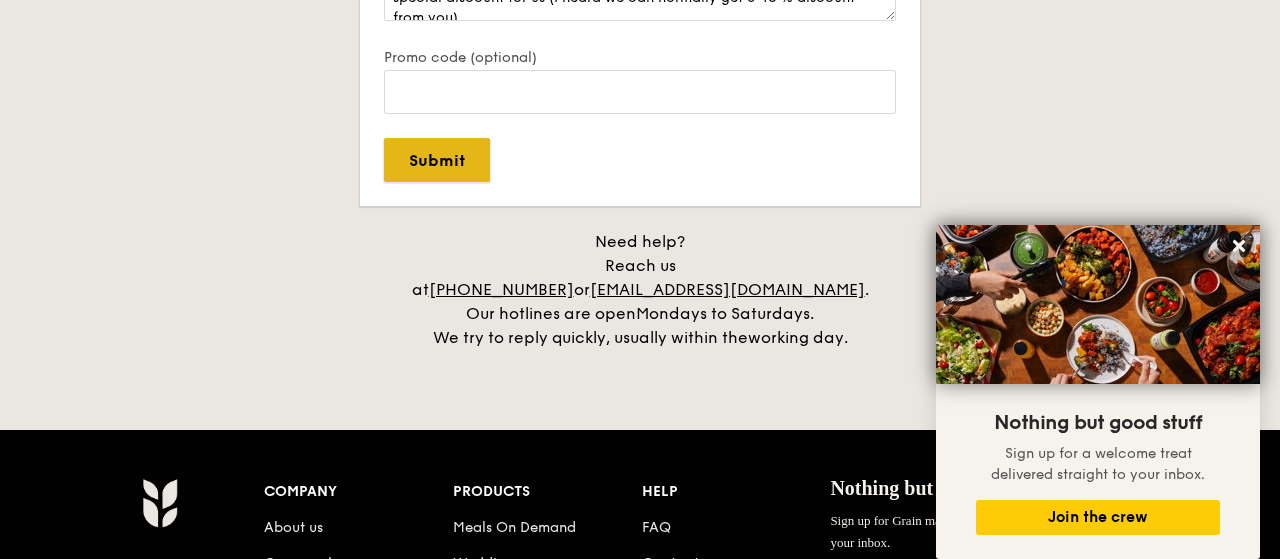 click on "Submit" at bounding box center (437, 160) 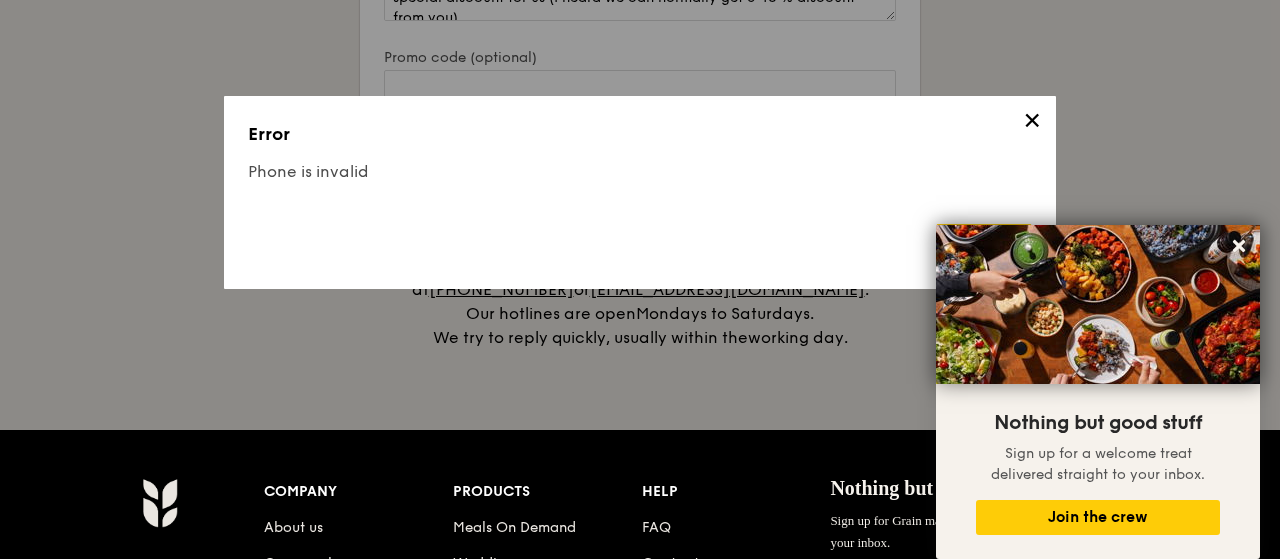 click on "✕" at bounding box center (1032, 124) 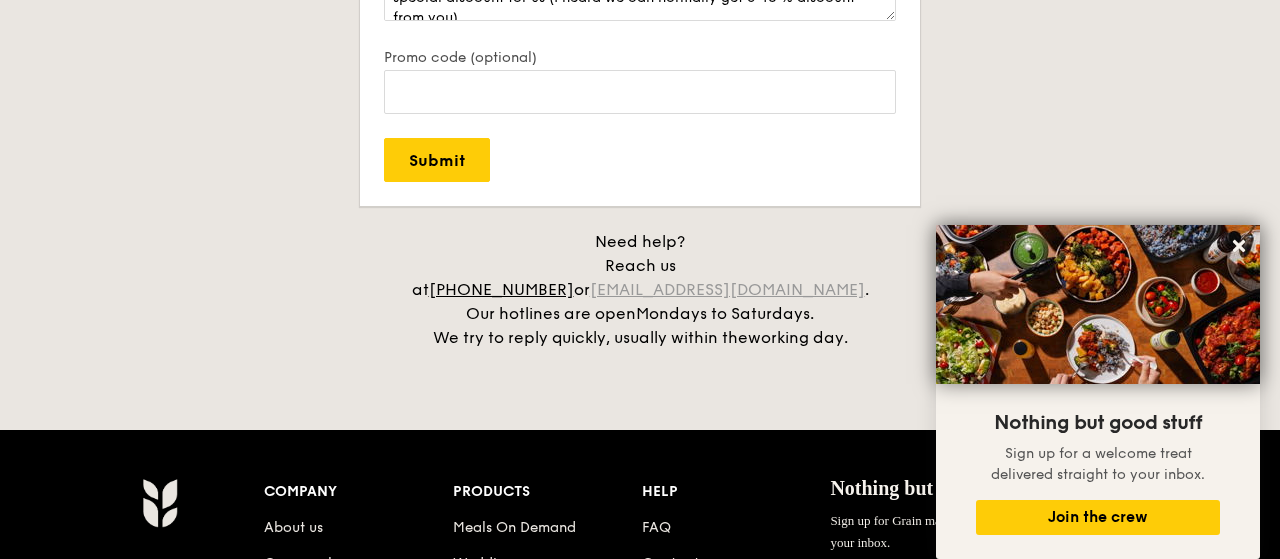 click on "[EMAIL_ADDRESS][DOMAIN_NAME]" at bounding box center (727, 289) 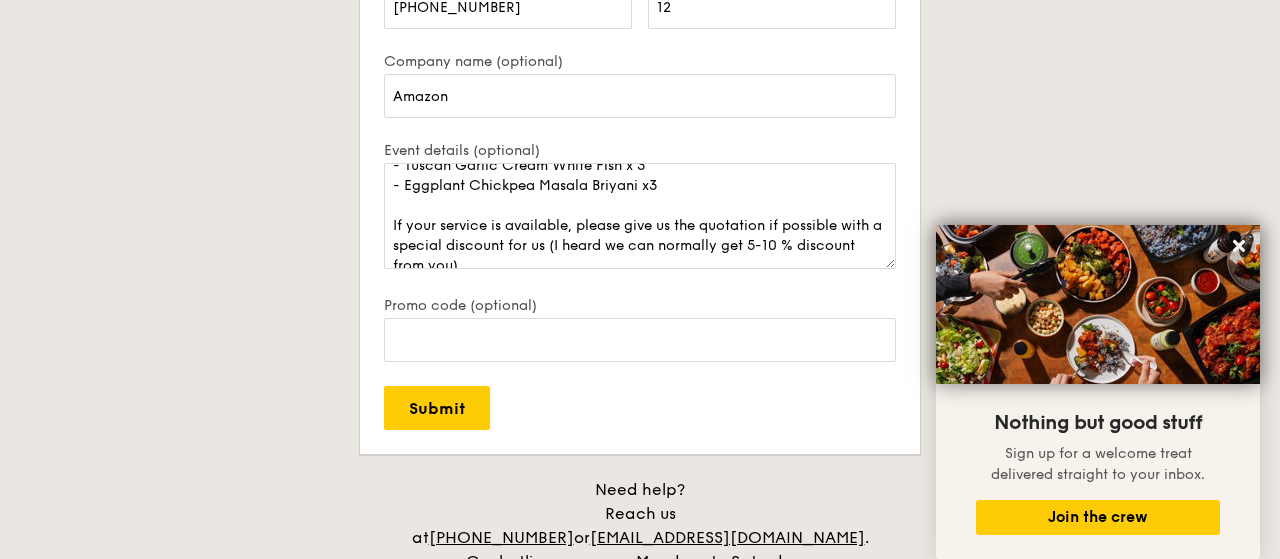 scroll, scrollTop: 3732, scrollLeft: 0, axis: vertical 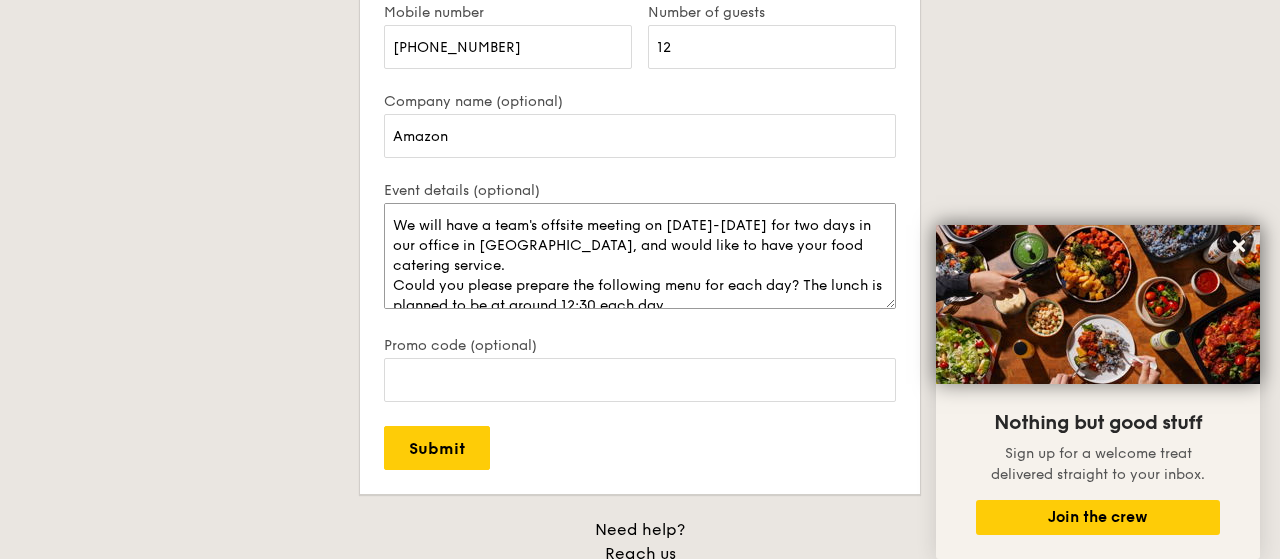 drag, startPoint x: 467, startPoint y: 282, endPoint x: 372, endPoint y: 190, distance: 132.24599 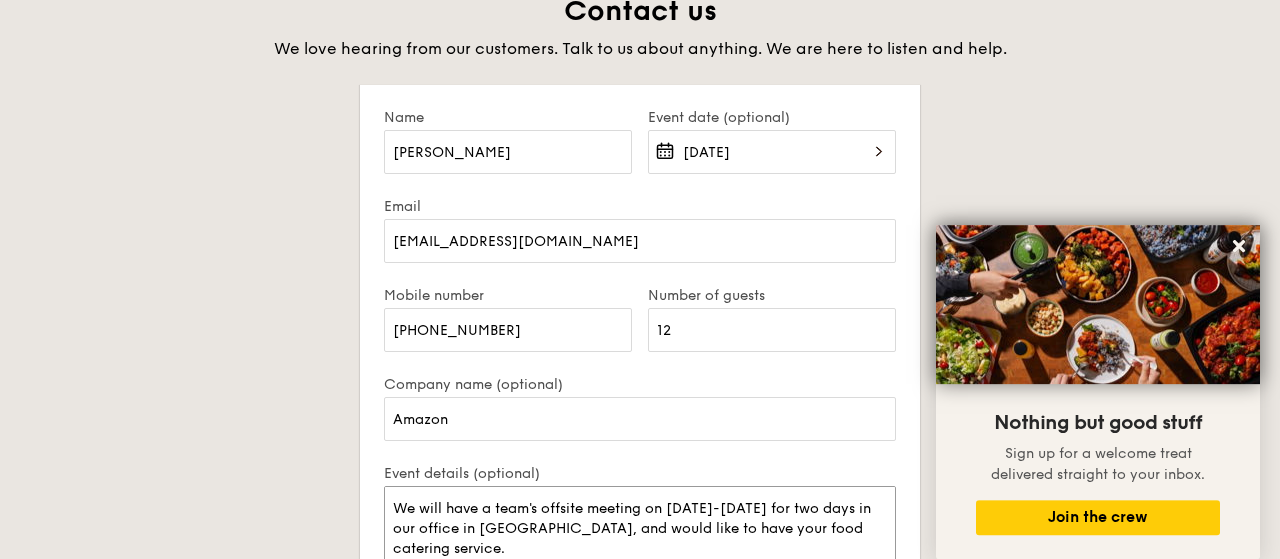 scroll, scrollTop: 3444, scrollLeft: 0, axis: vertical 